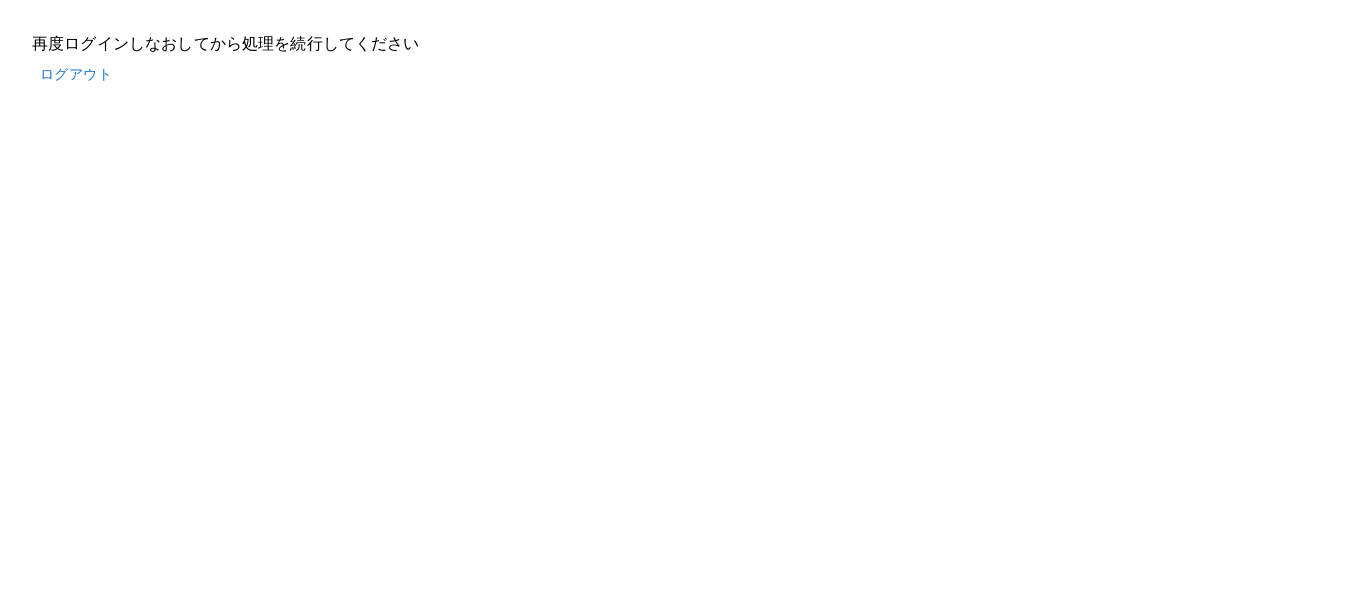 scroll, scrollTop: 0, scrollLeft: 0, axis: both 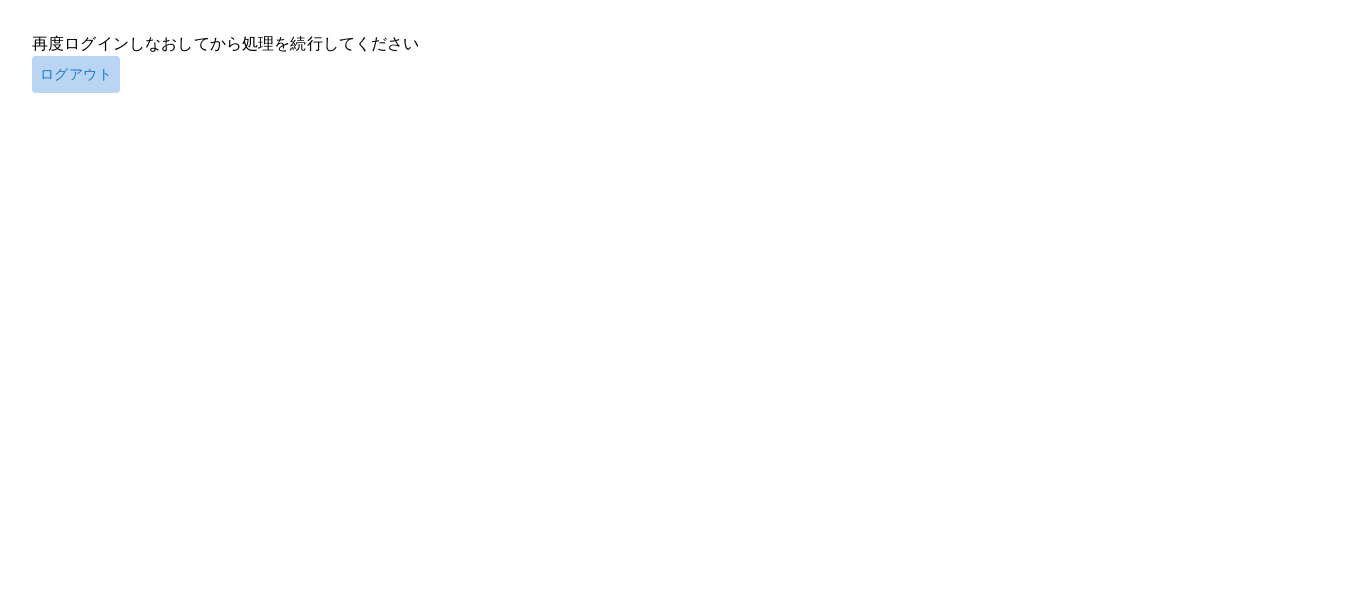 click on "ログアウト" at bounding box center (76, 74) 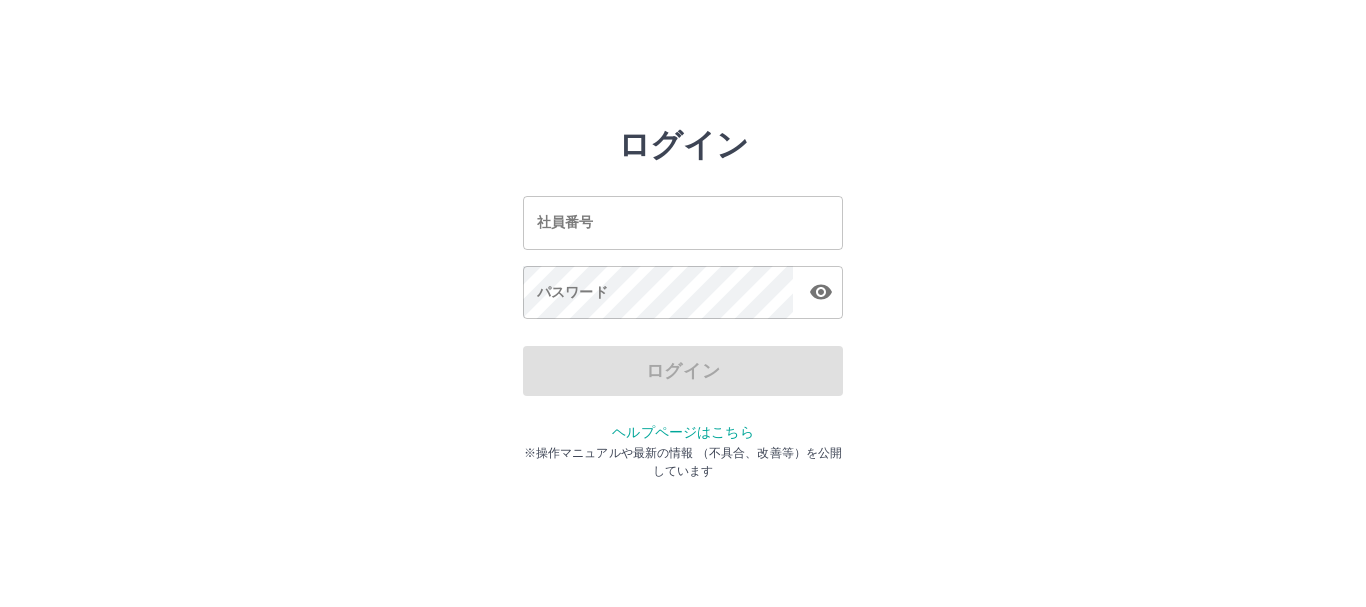 scroll, scrollTop: 0, scrollLeft: 0, axis: both 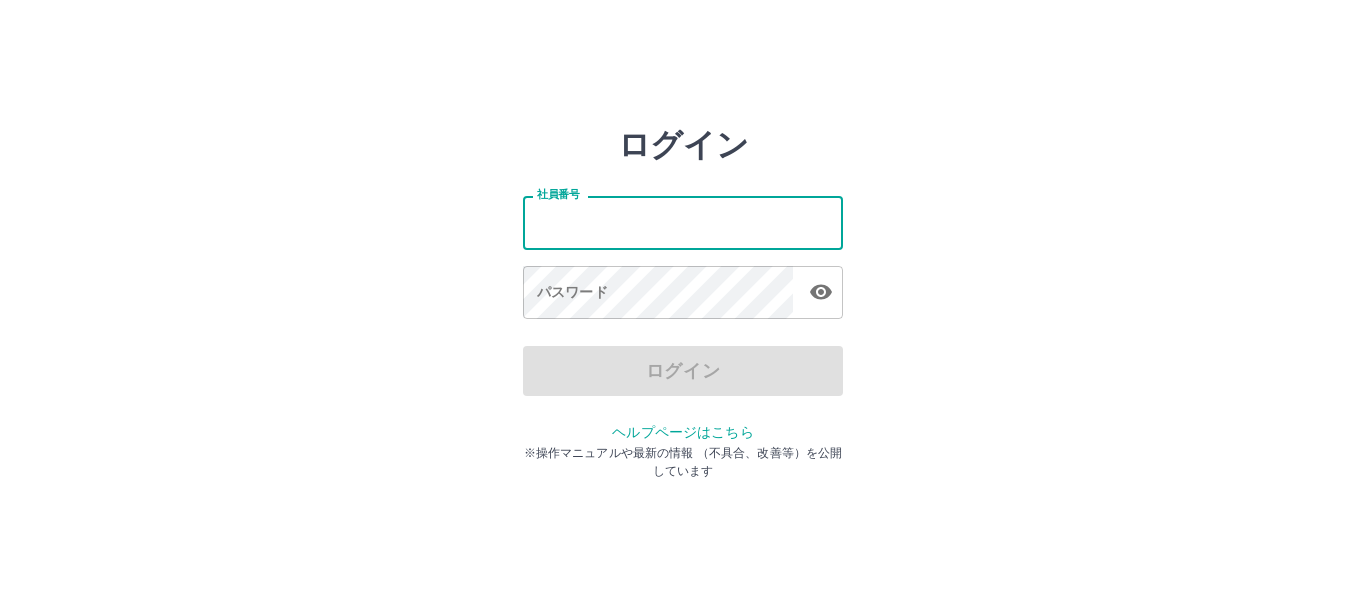 click on "社員番号" at bounding box center [683, 222] 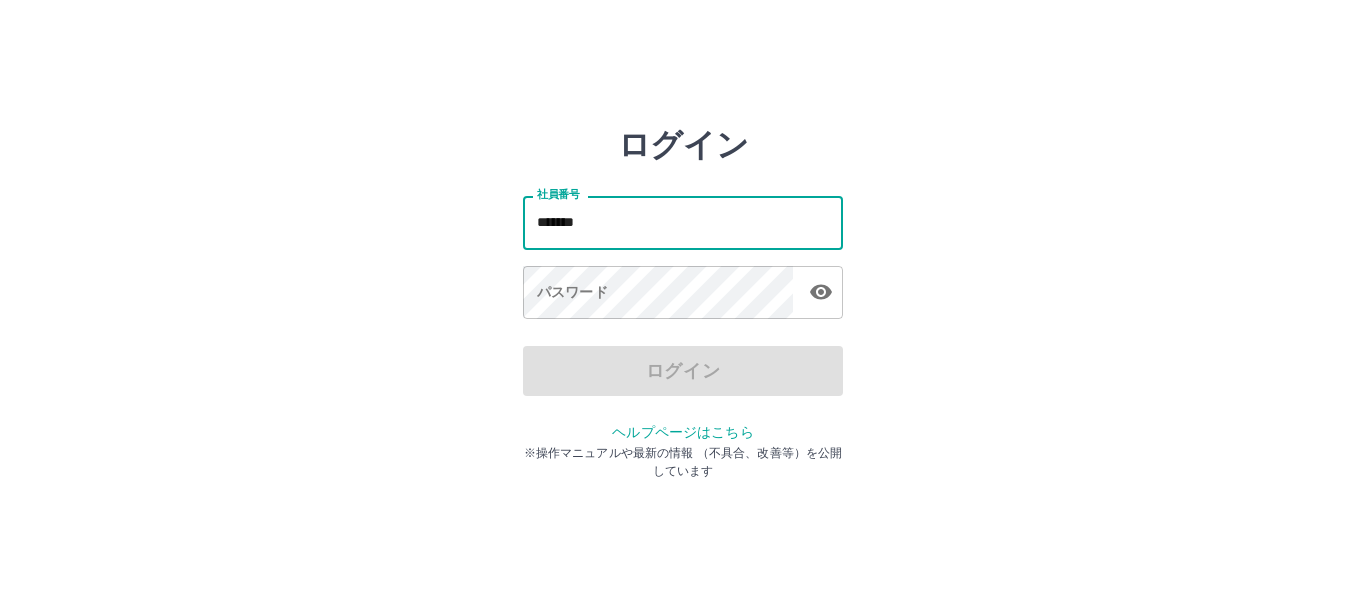 type on "*******" 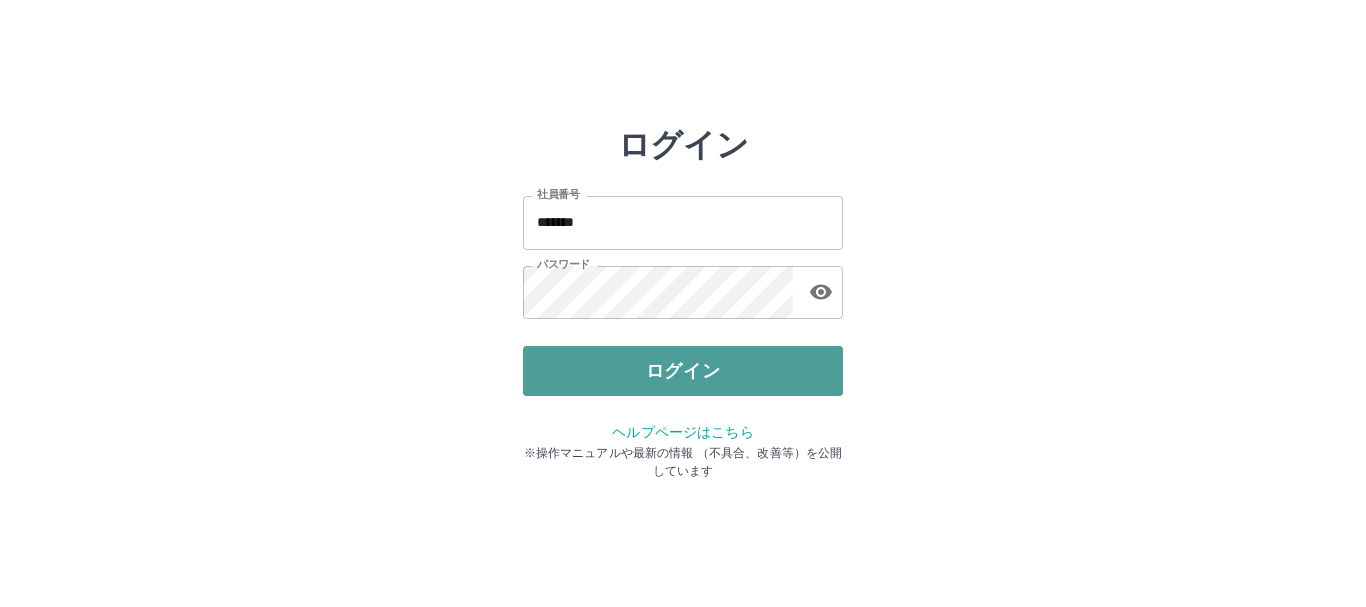 click on "ログイン" at bounding box center (683, 371) 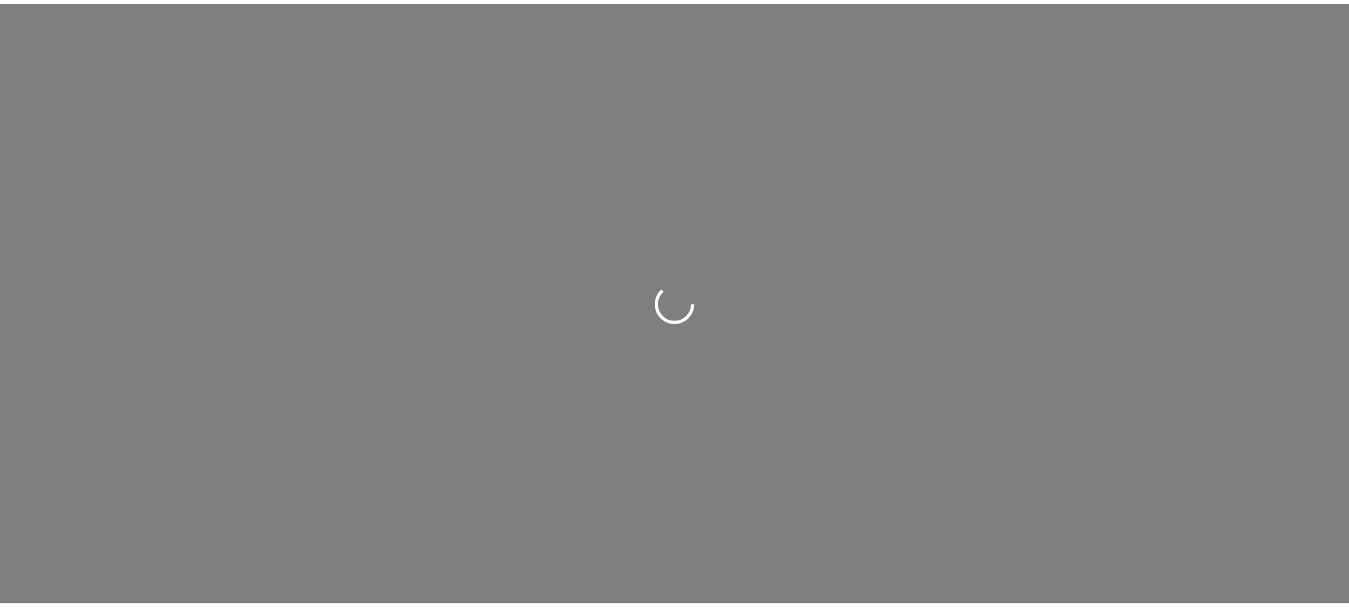 scroll, scrollTop: 0, scrollLeft: 0, axis: both 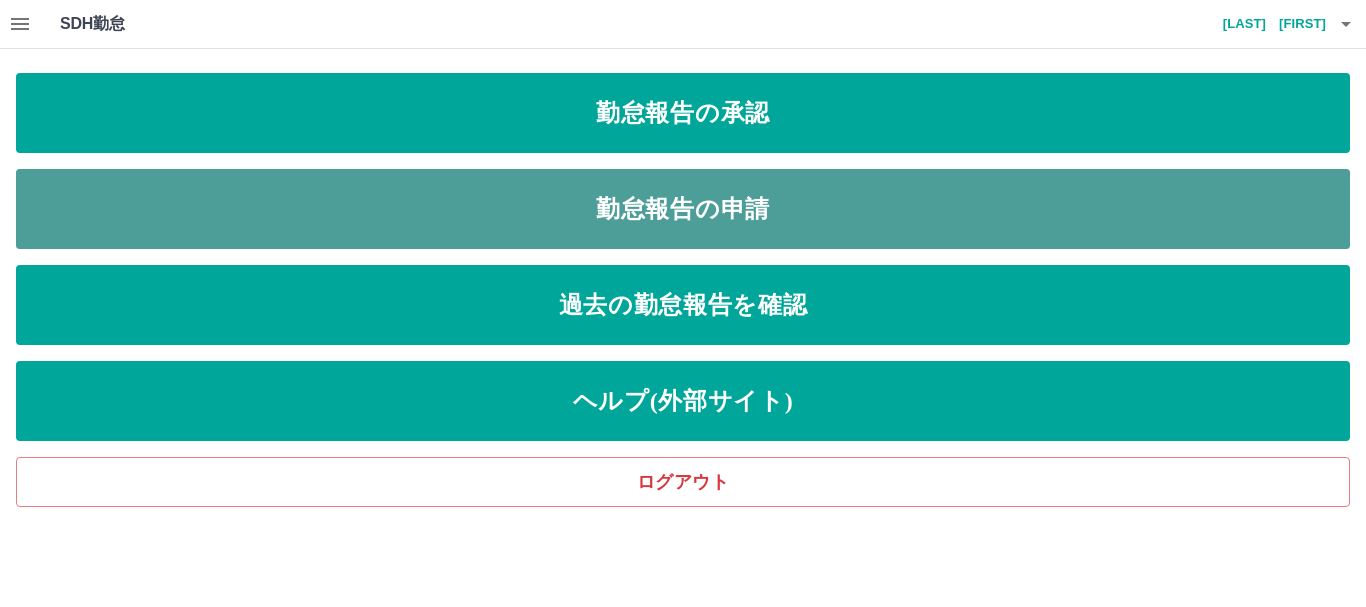 click on "勤怠報告の申請" at bounding box center [683, 209] 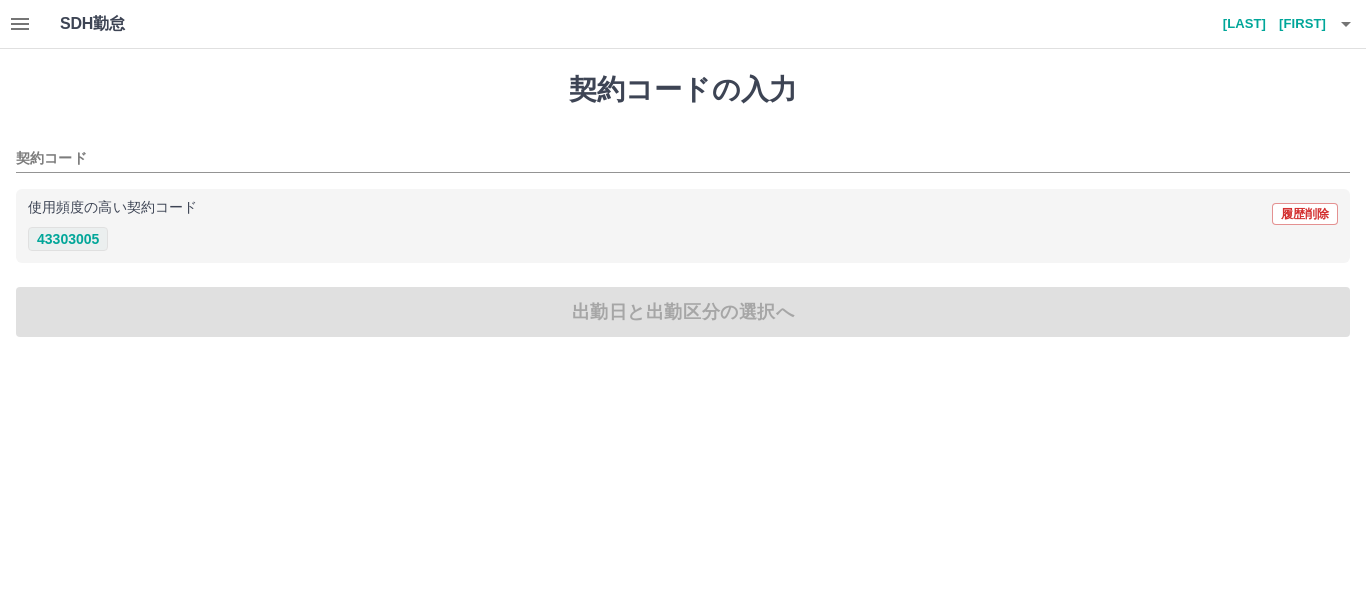 click on "43303005" at bounding box center (68, 239) 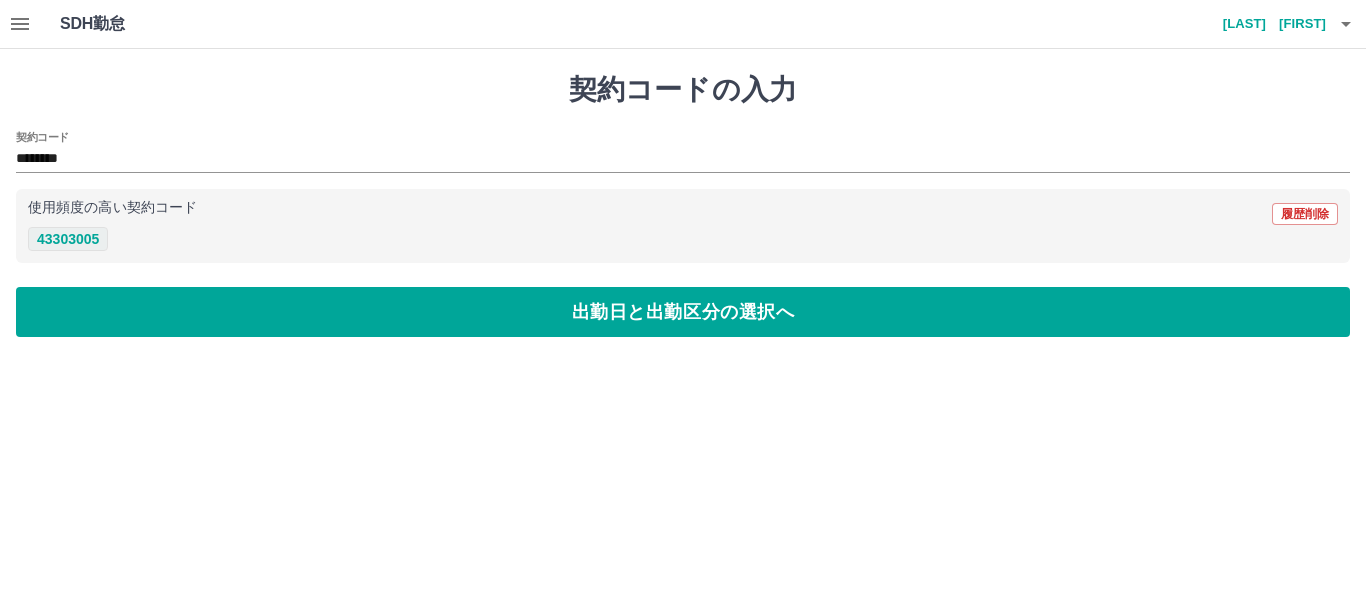 type on "********" 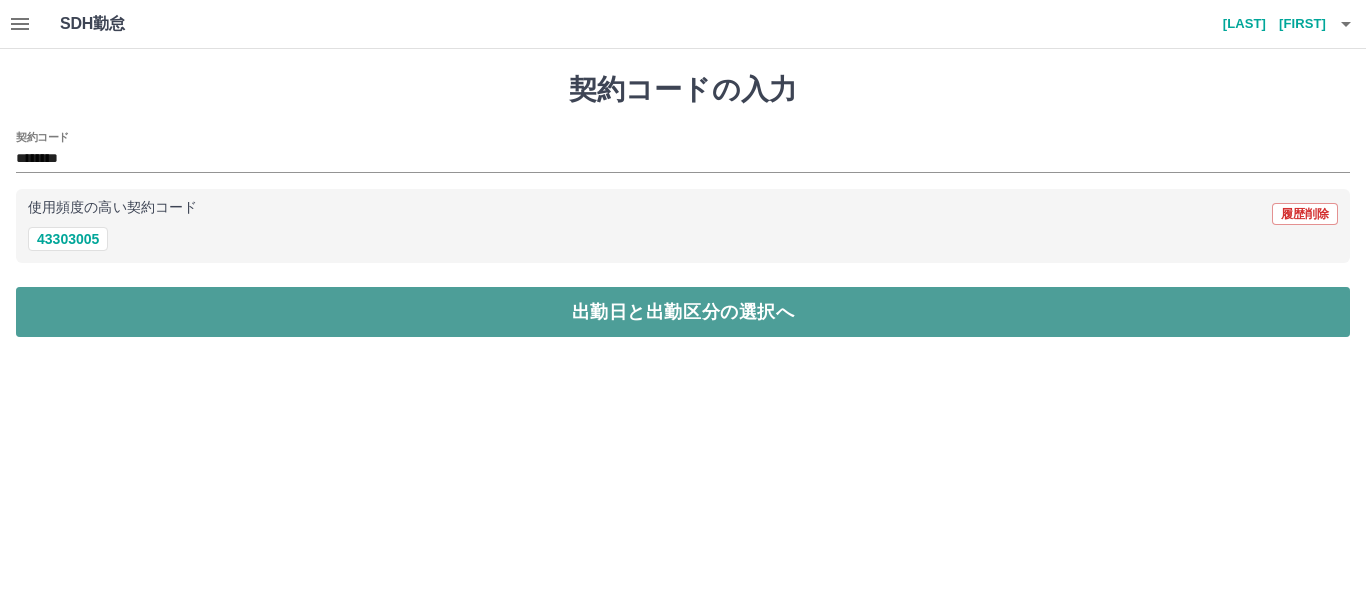 click on "出勤日と出勤区分の選択へ" at bounding box center [683, 312] 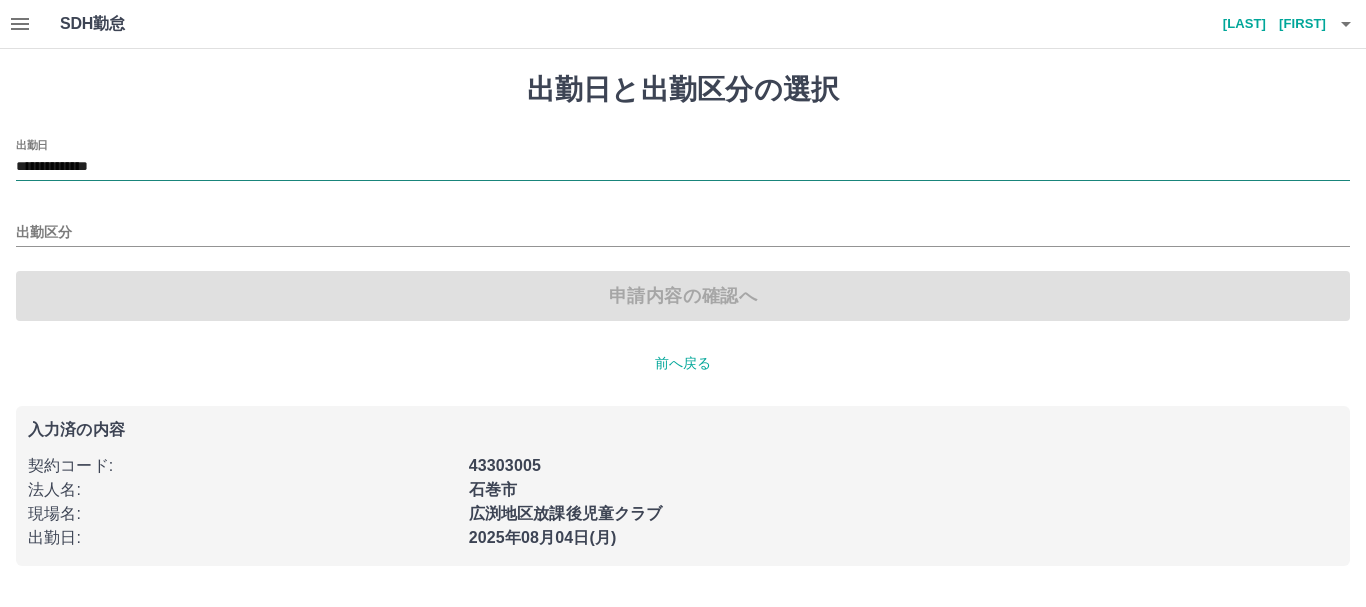 click on "**********" at bounding box center (683, 167) 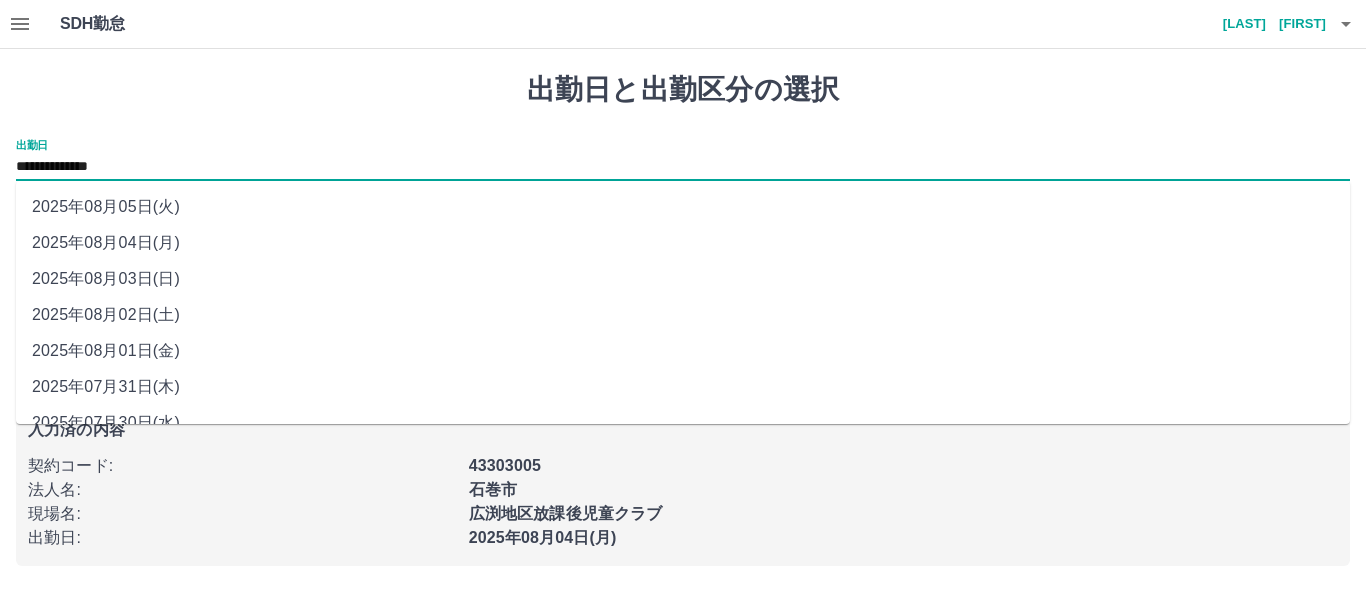 click on "2025年08月01日(金)" at bounding box center [683, 351] 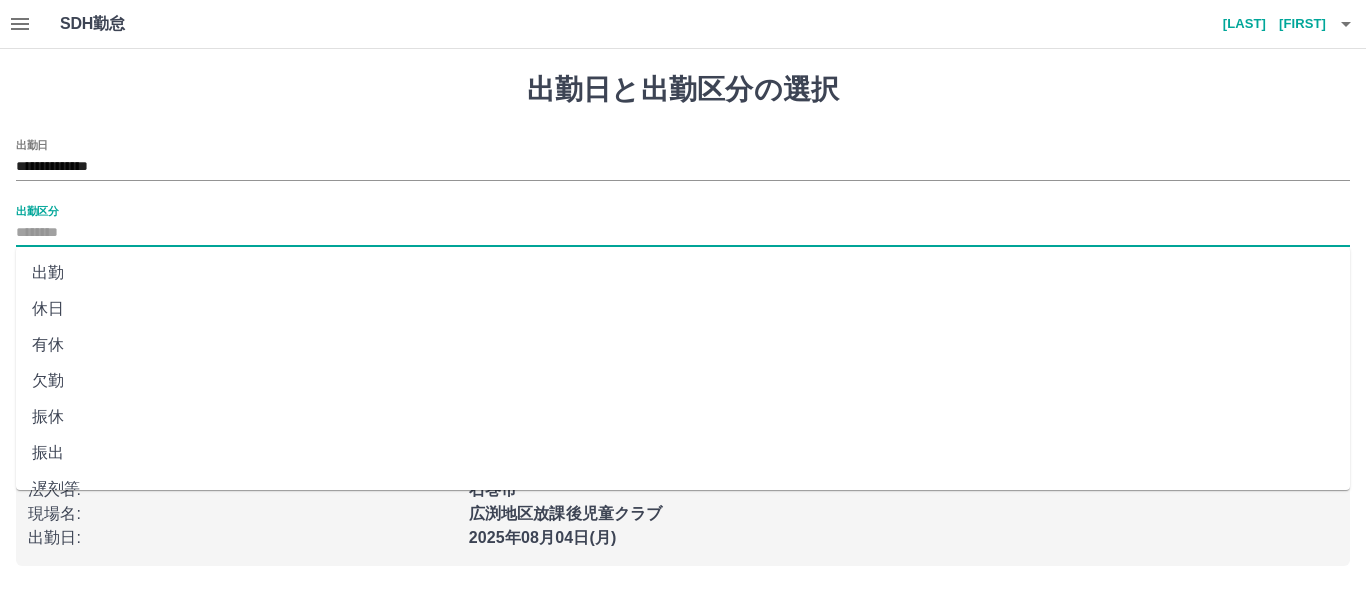 click on "出勤区分" at bounding box center (683, 233) 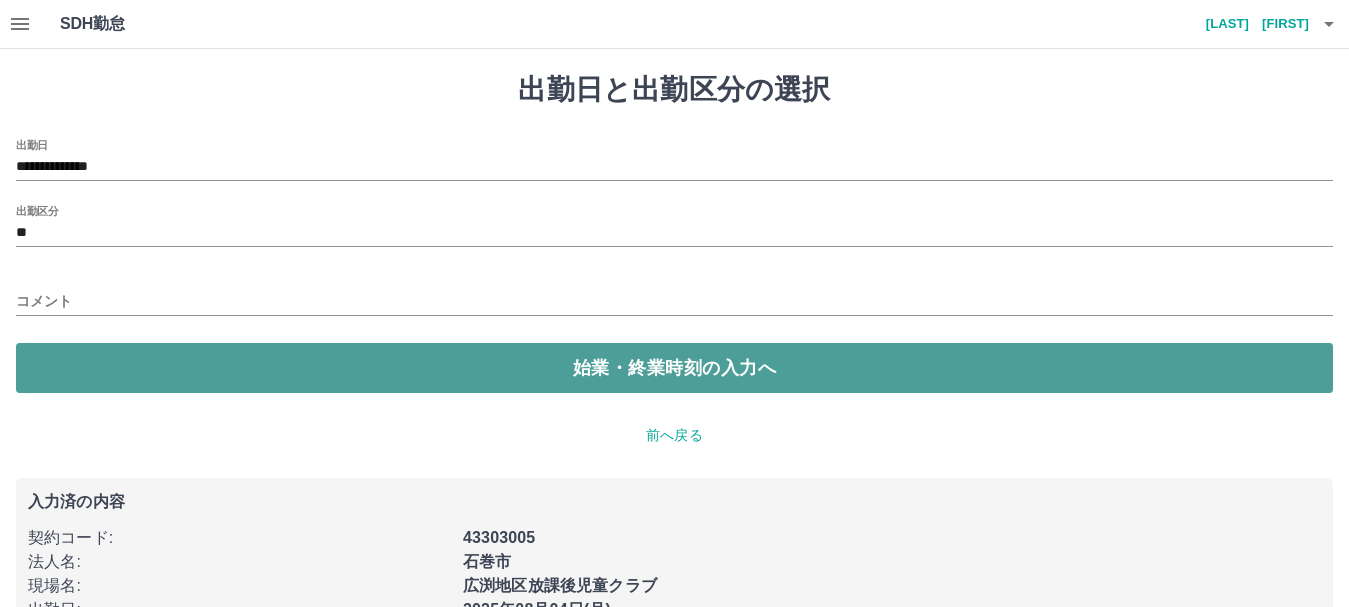 click on "始業・終業時刻の入力へ" at bounding box center [674, 368] 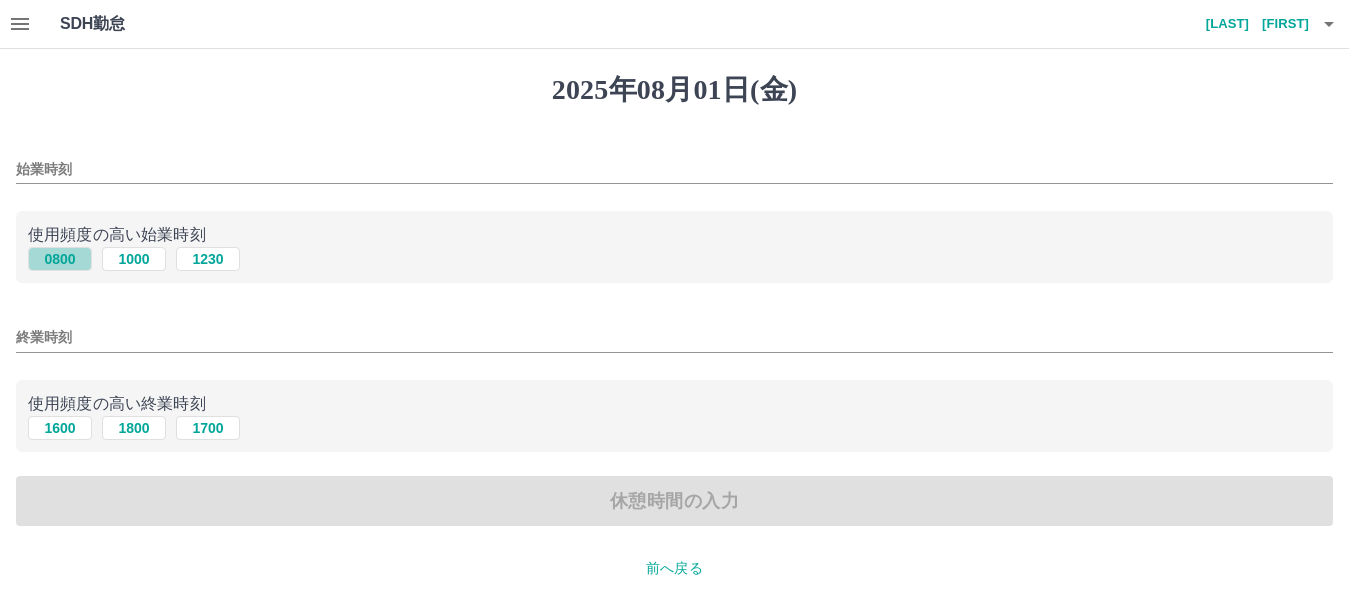click on "0800" at bounding box center [60, 259] 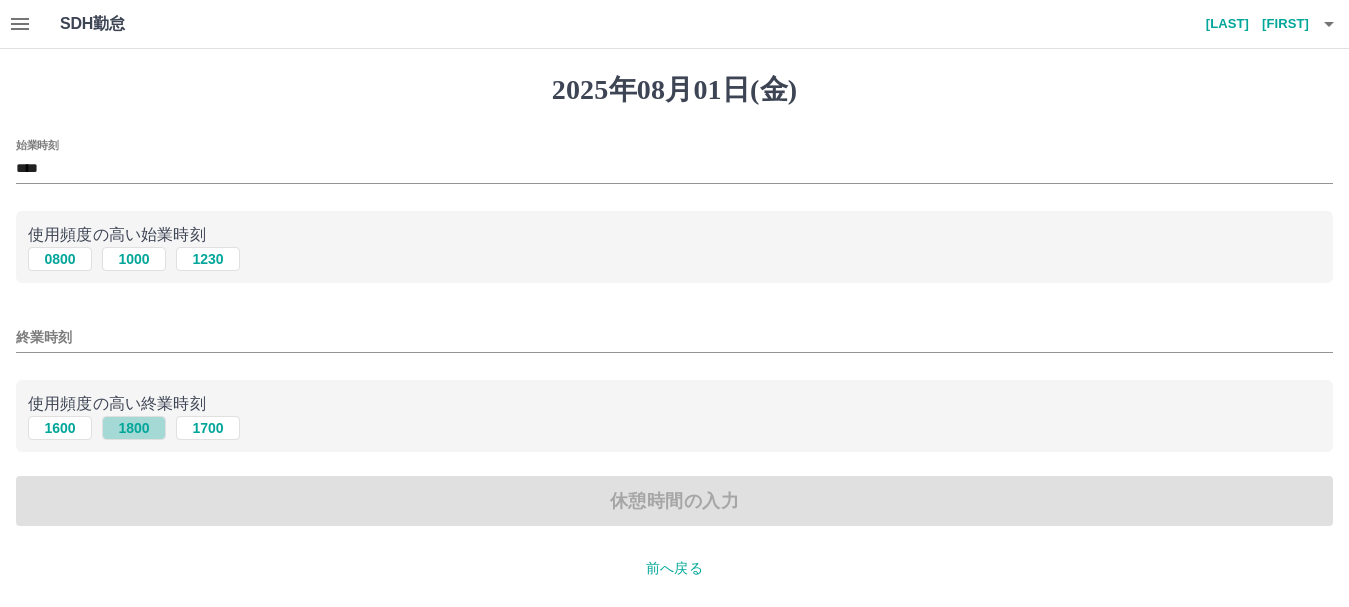 click on "1800" at bounding box center (134, 428) 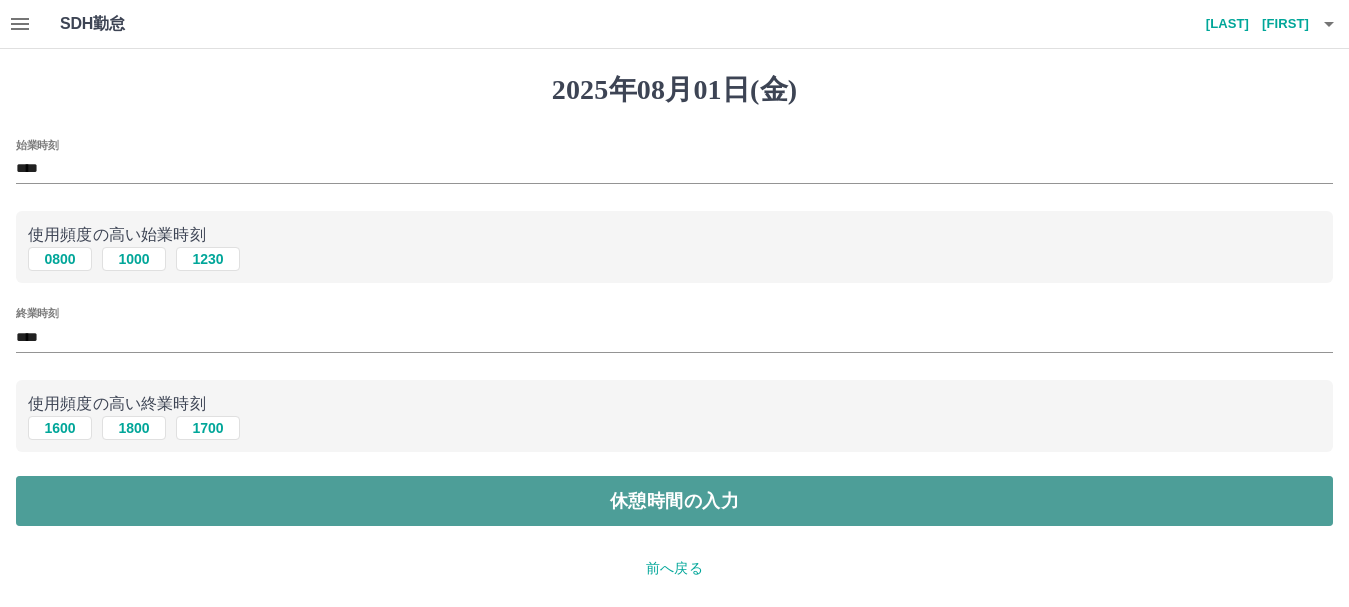 click on "休憩時間の入力" at bounding box center (674, 501) 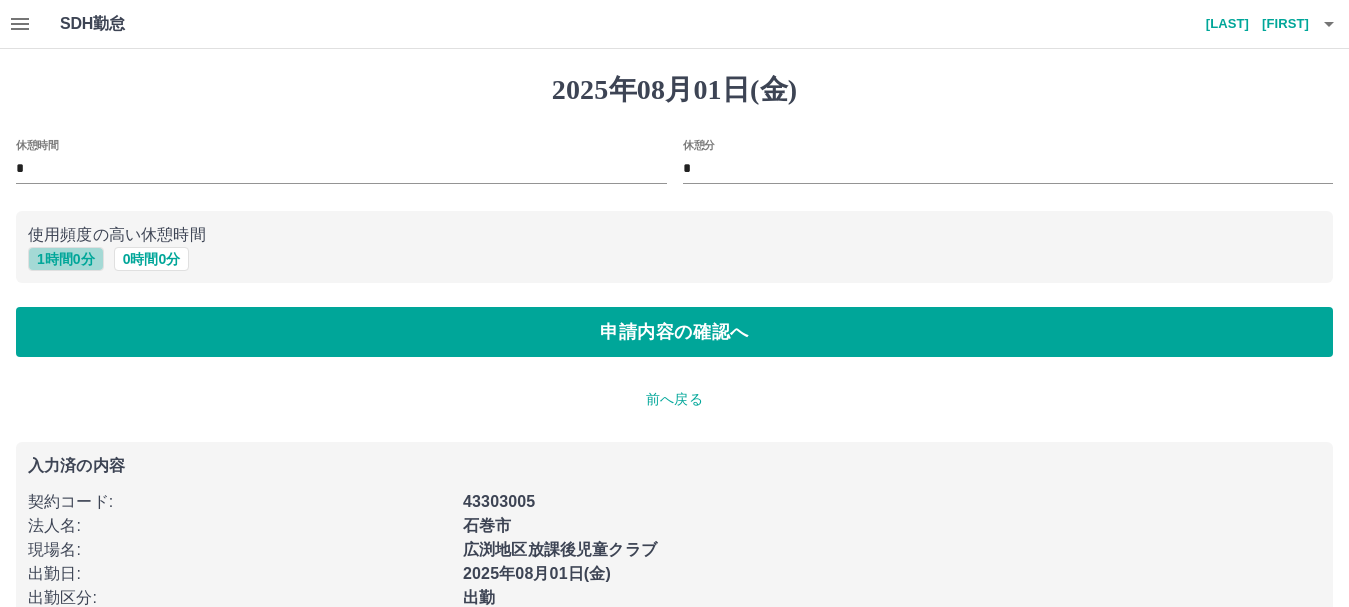 click on "1 時間 0 分" at bounding box center [66, 259] 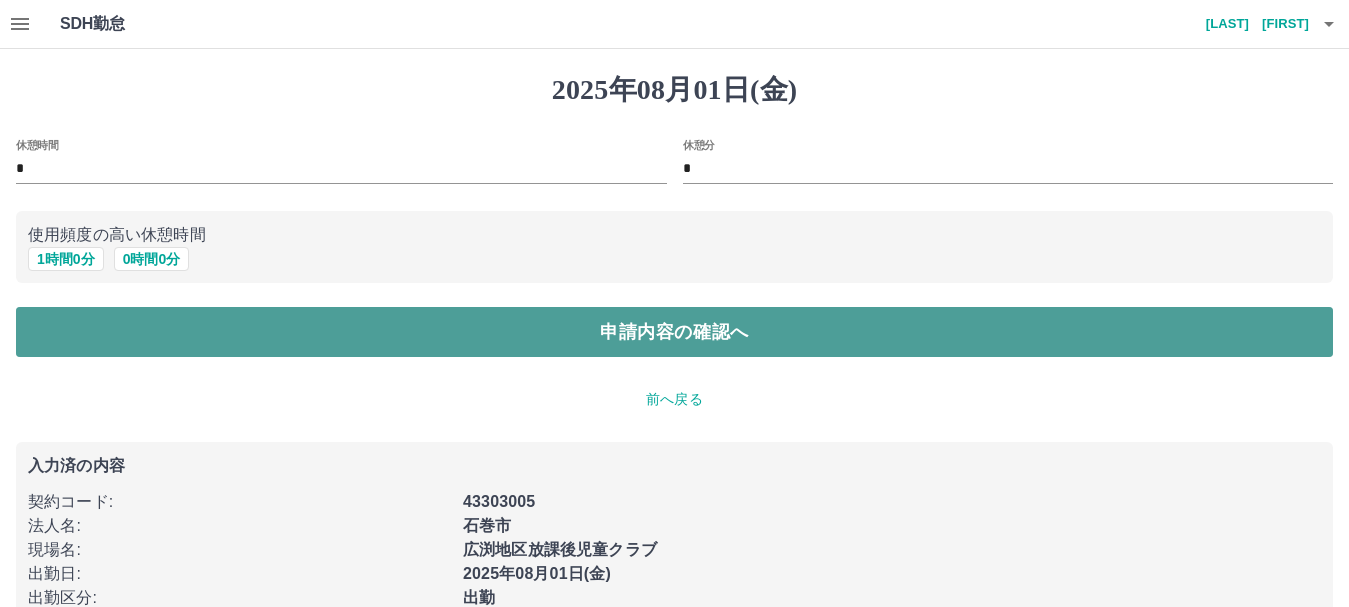 click on "申請内容の確認へ" at bounding box center (674, 332) 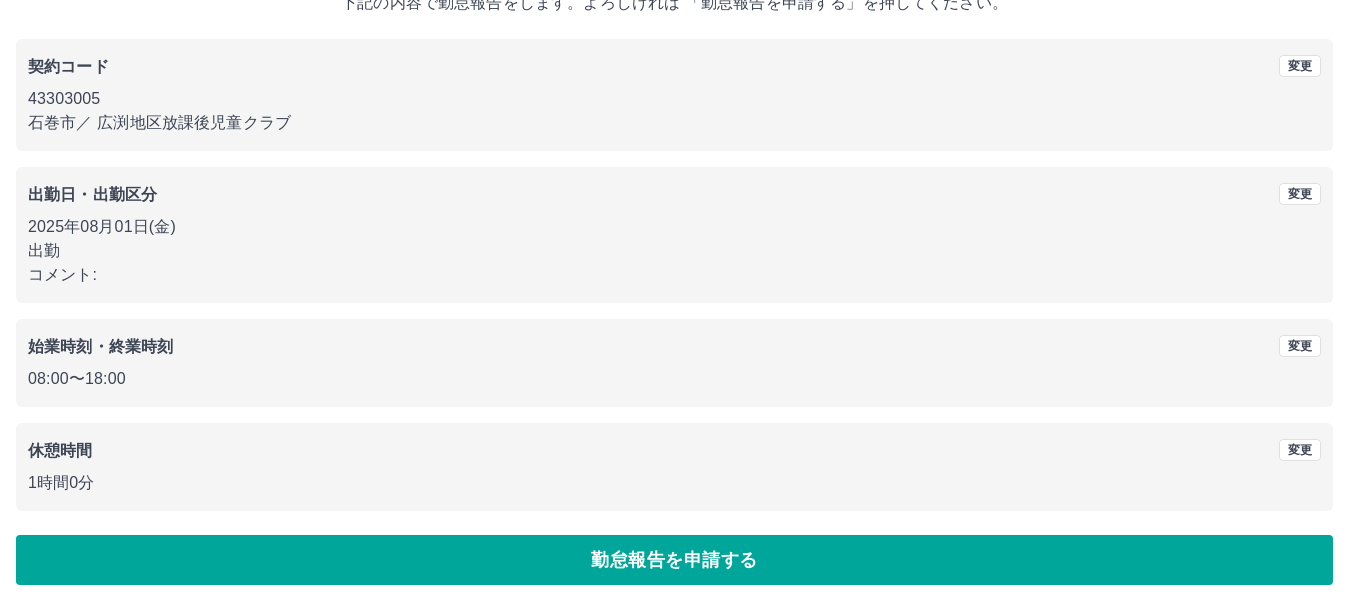scroll, scrollTop: 142, scrollLeft: 0, axis: vertical 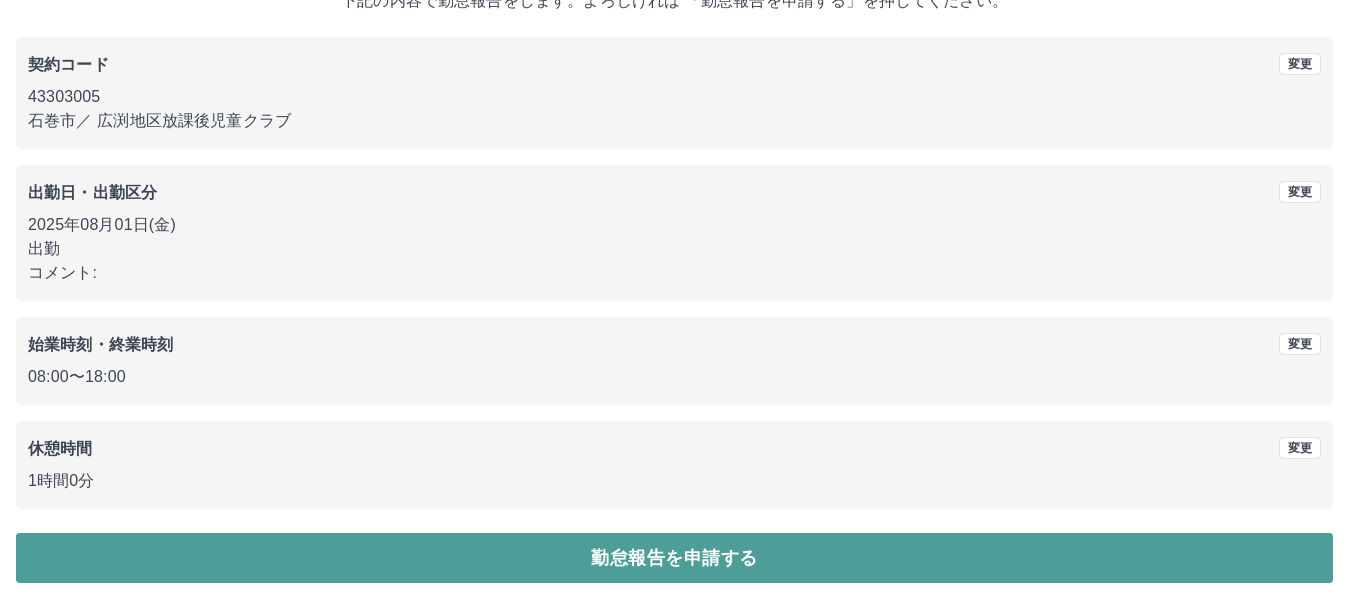 click on "勤怠報告を申請する" at bounding box center (674, 558) 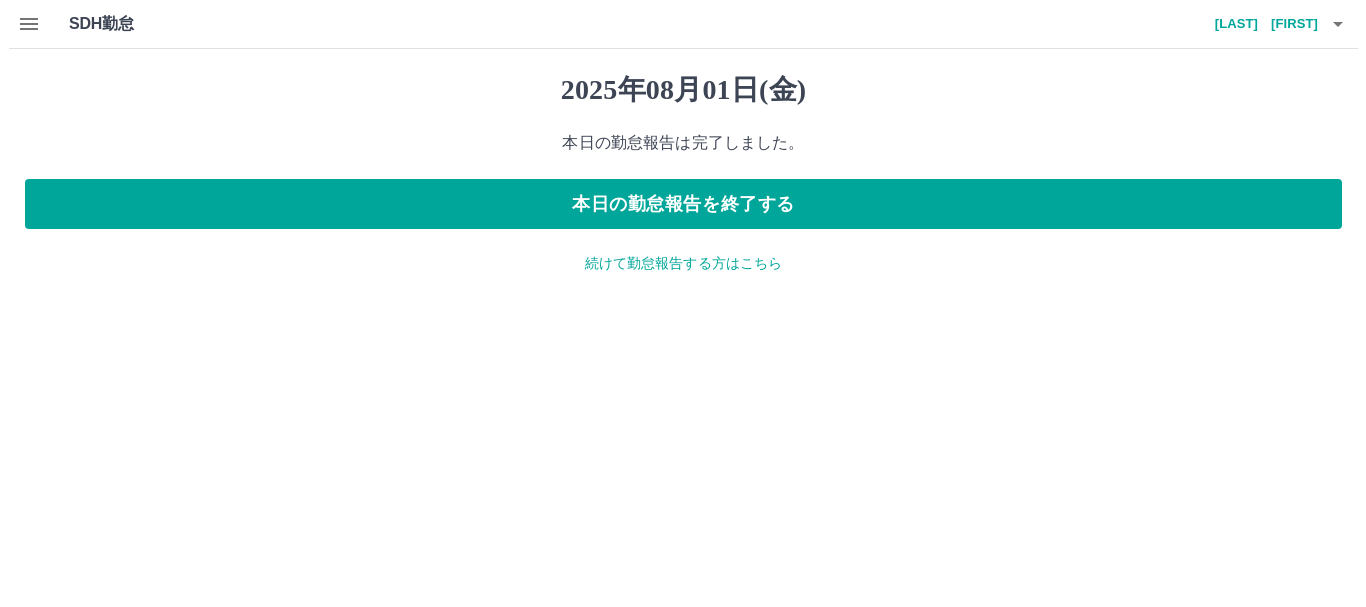 scroll, scrollTop: 0, scrollLeft: 0, axis: both 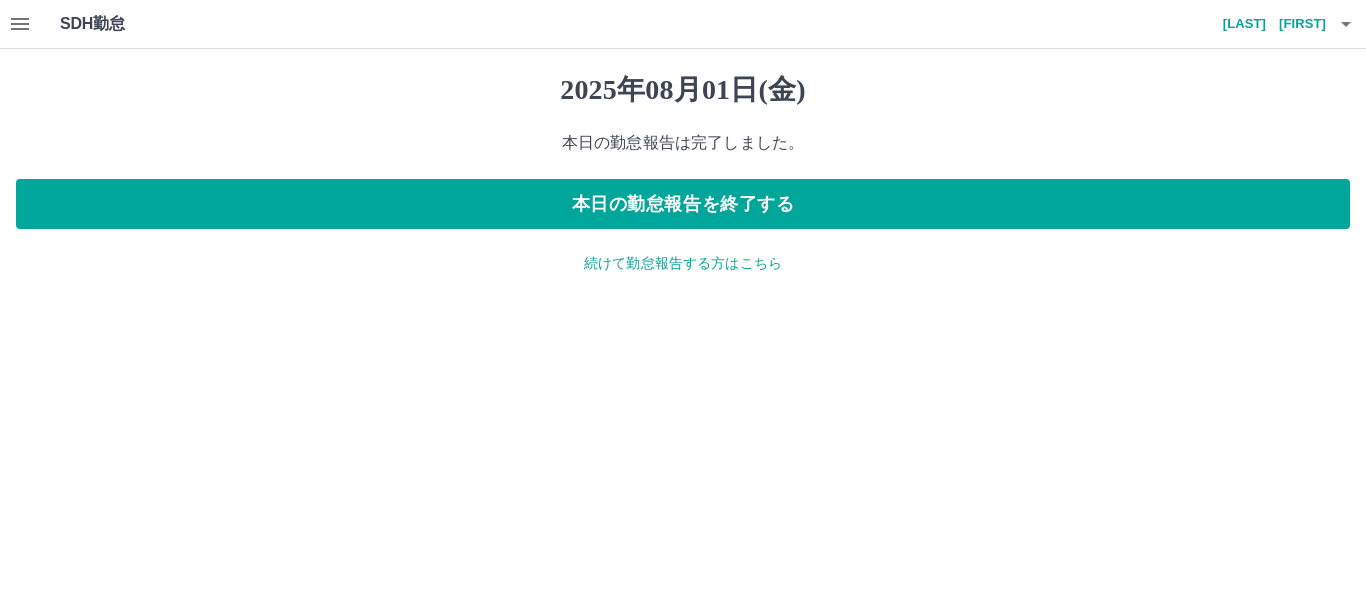 click on "続けて勤怠報告する方はこちら" at bounding box center [683, 263] 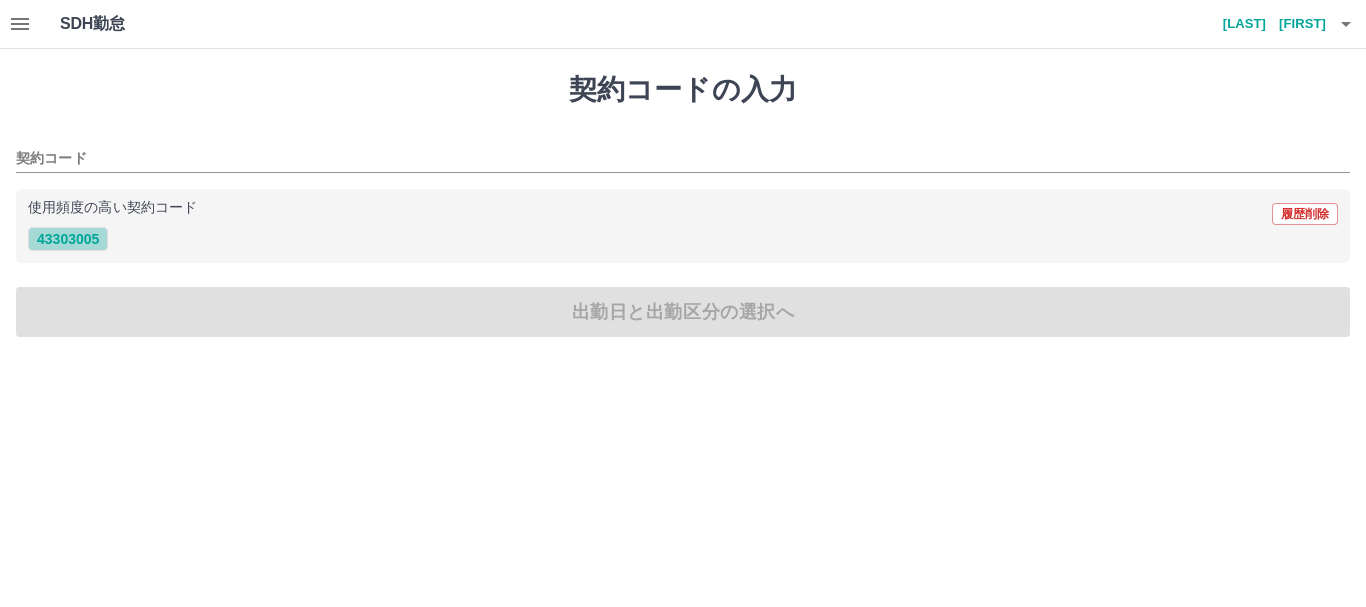 click on "43303005" at bounding box center (68, 239) 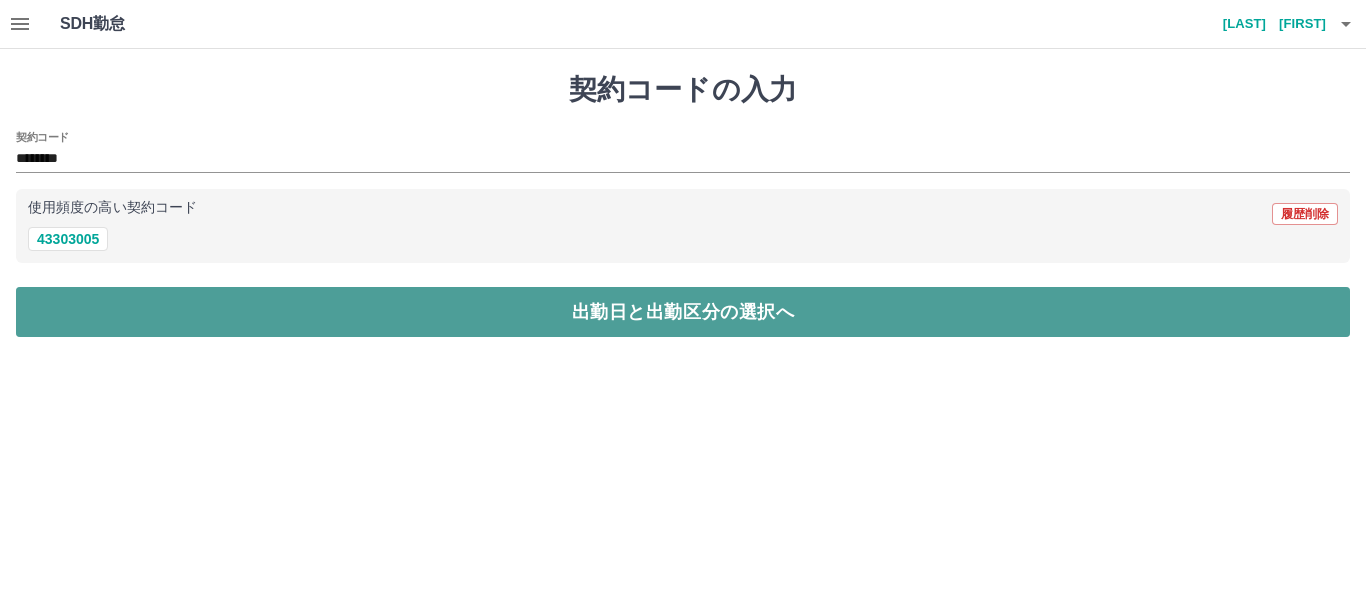 click on "出勤日と出勤区分の選択へ" at bounding box center [683, 312] 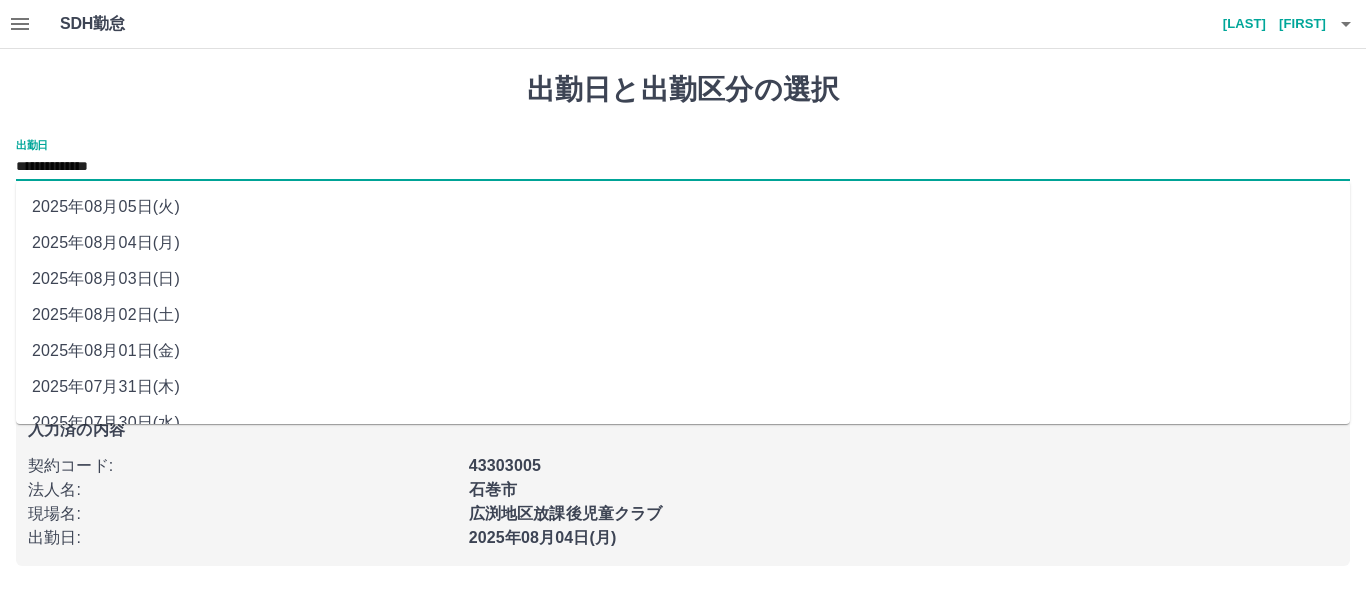 click on "**********" at bounding box center [683, 167] 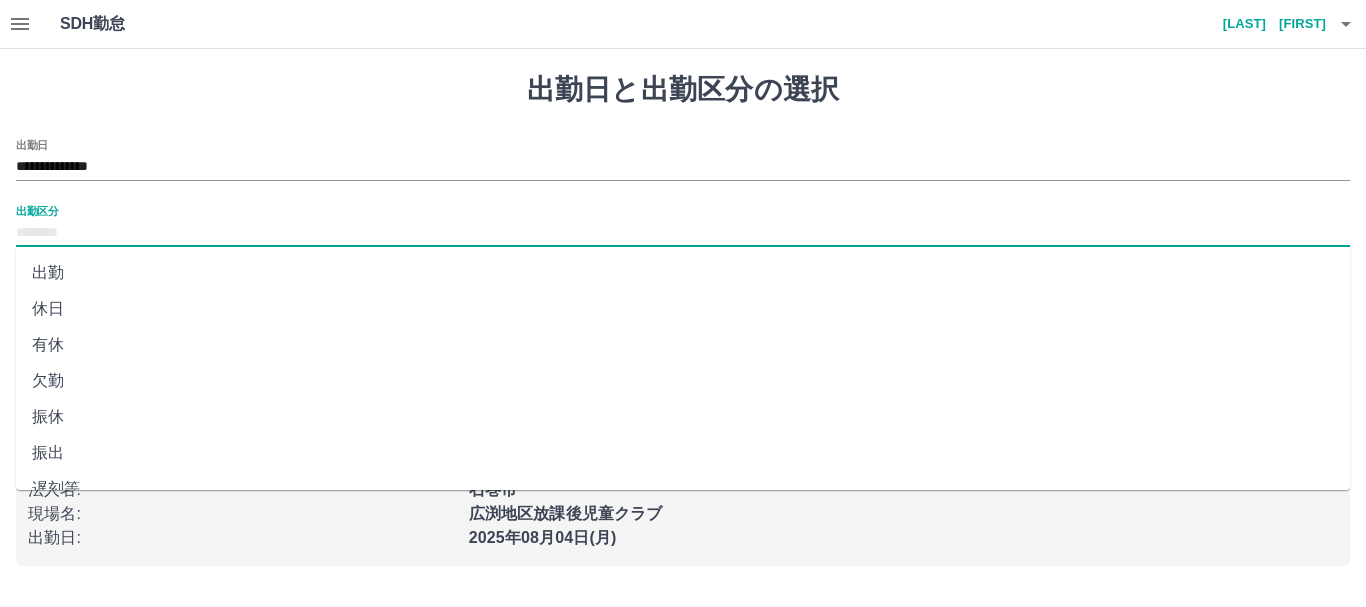 click on "出勤区分" at bounding box center (683, 233) 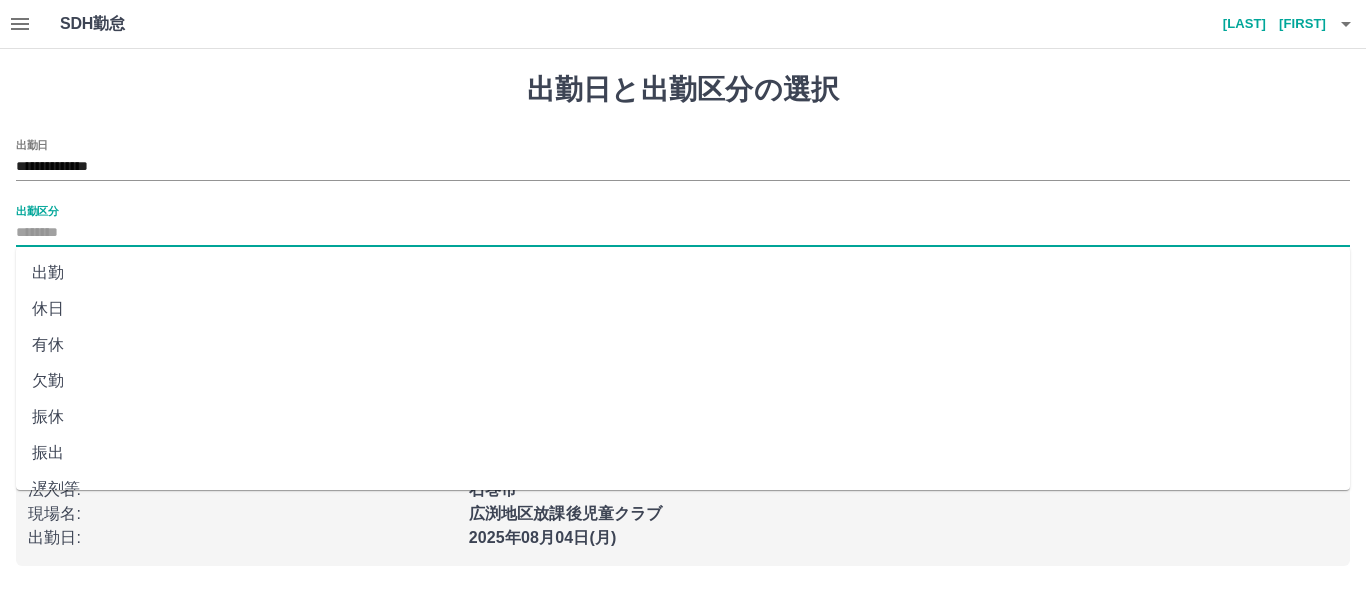click on "休日" at bounding box center (683, 309) 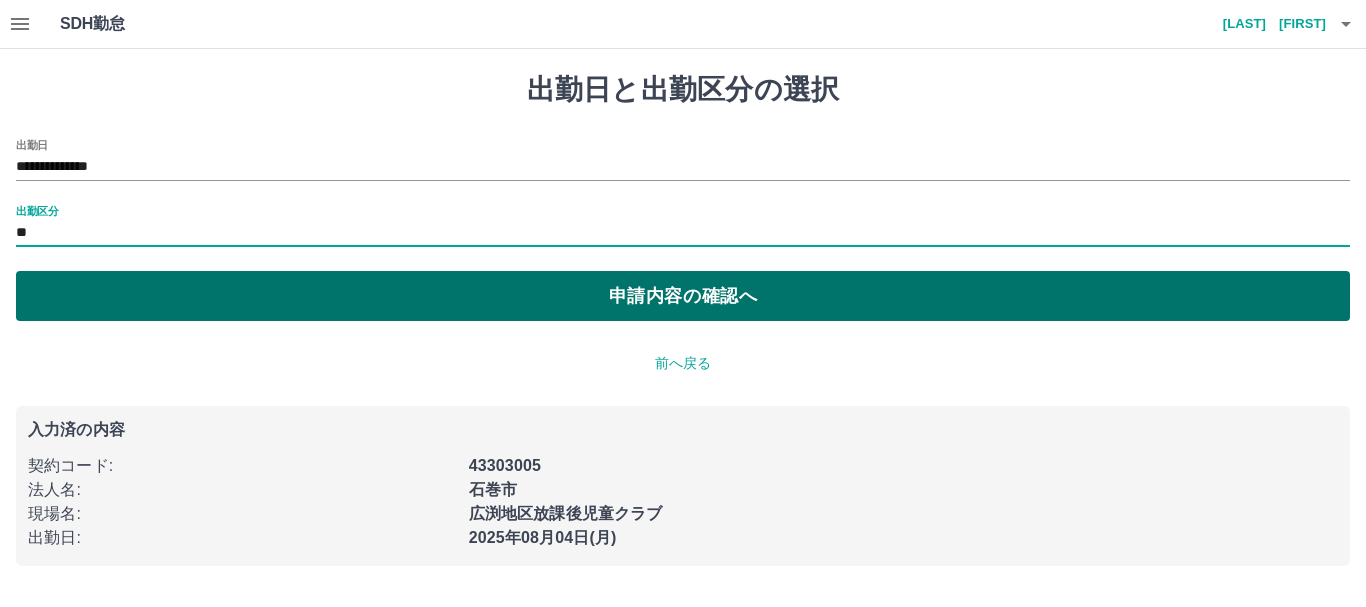 click on "申請内容の確認へ" at bounding box center (683, 296) 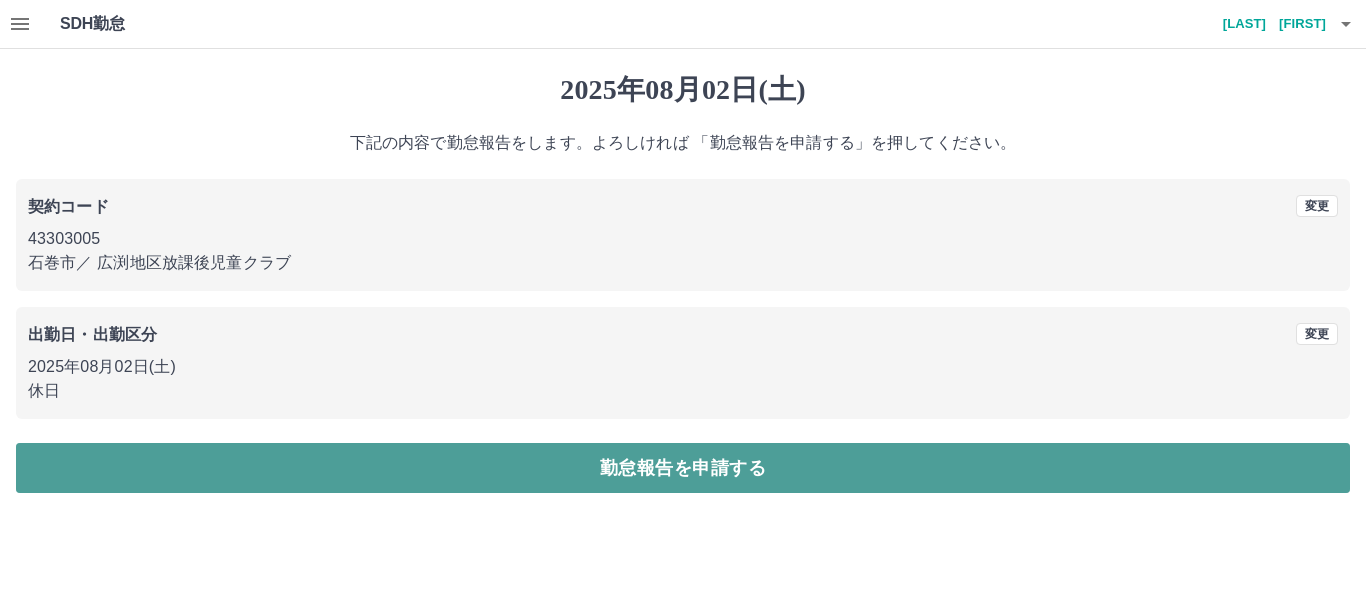 click on "勤怠報告を申請する" at bounding box center (683, 468) 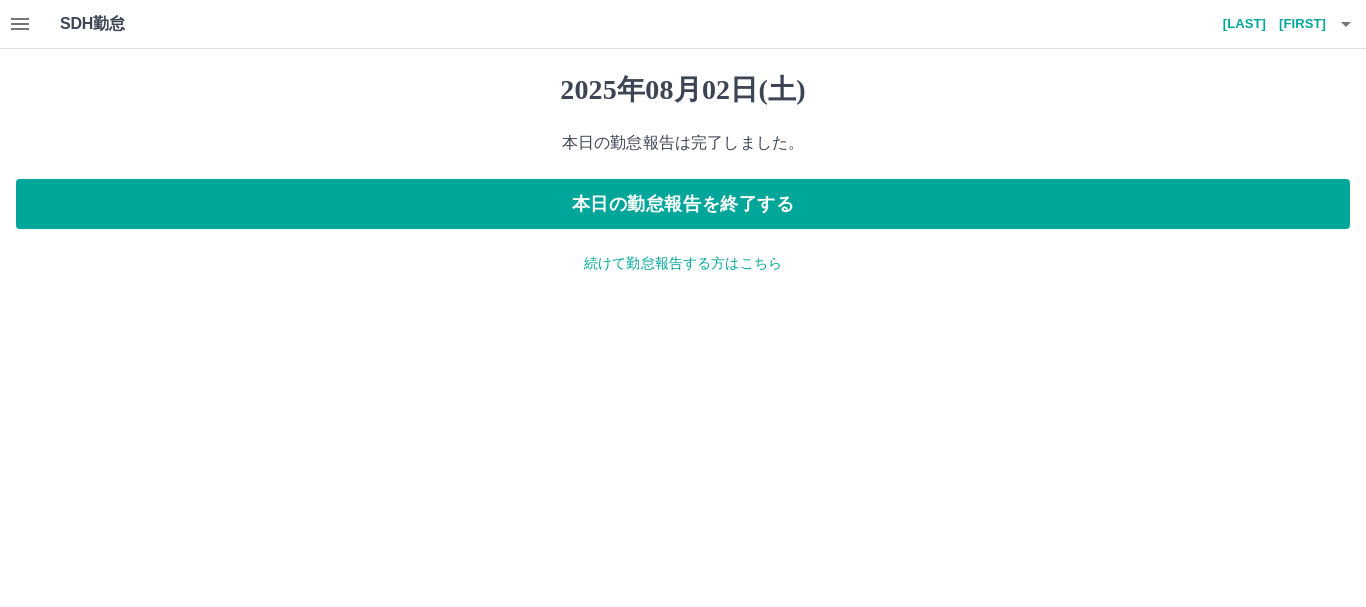 click on "続けて勤怠報告する方はこちら" at bounding box center [683, 263] 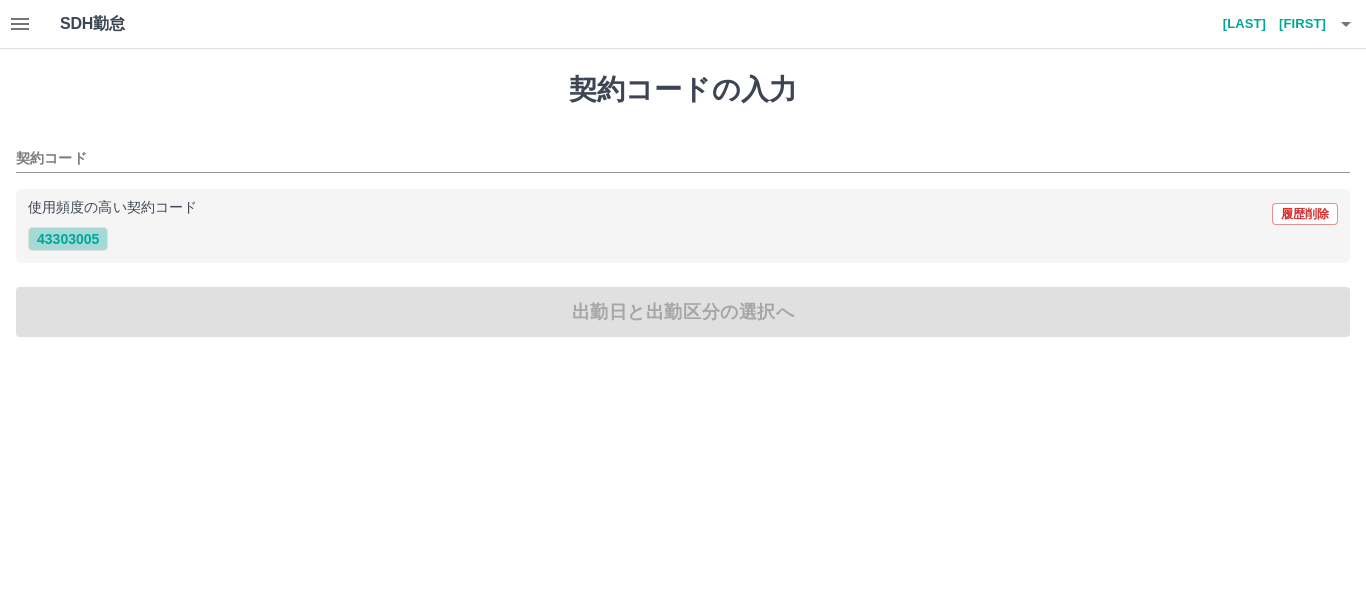 click on "43303005" at bounding box center [68, 239] 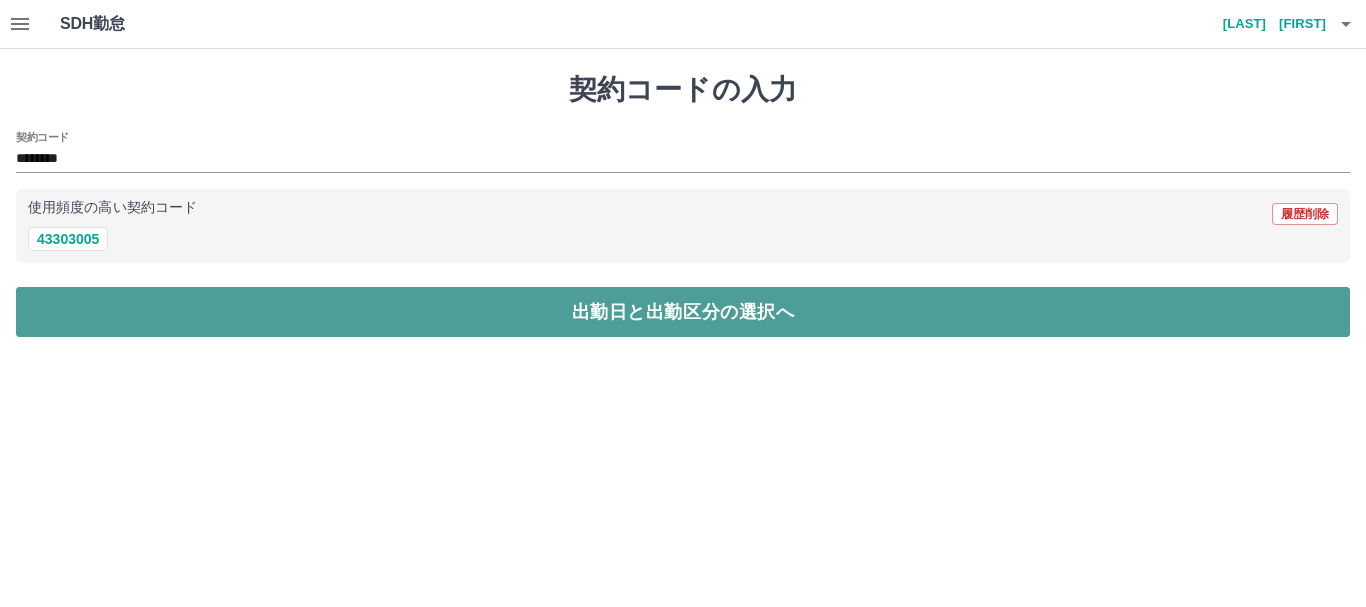 click on "出勤日と出勤区分の選択へ" at bounding box center [683, 312] 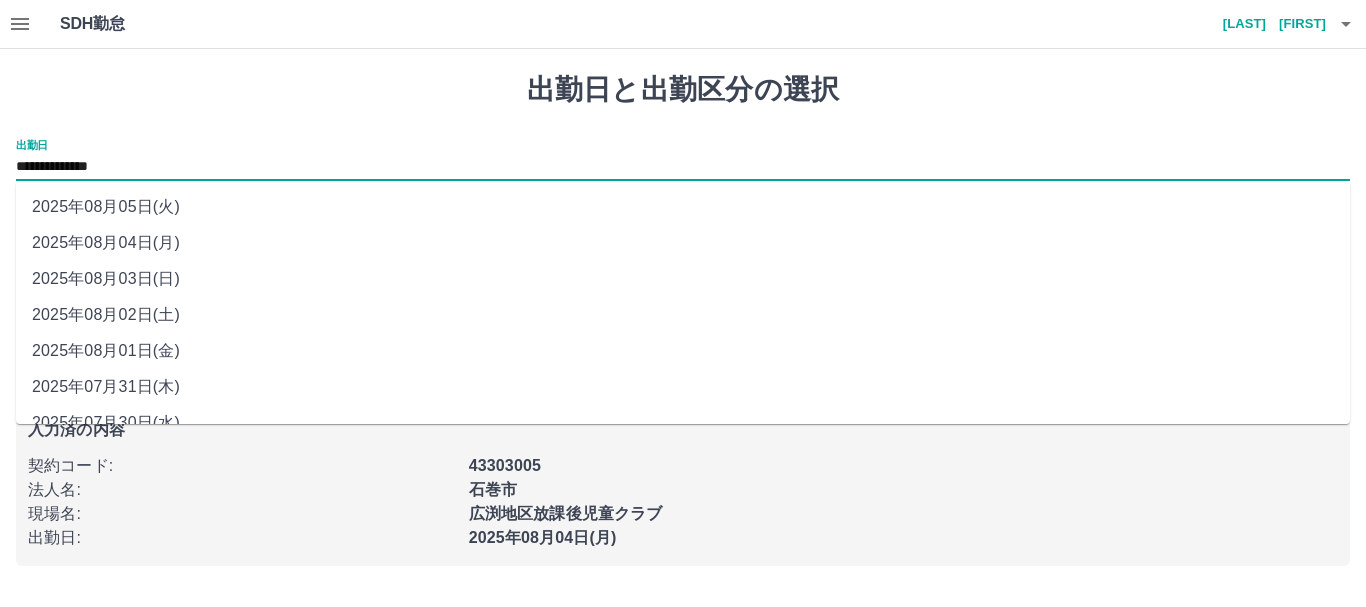 click on "**********" at bounding box center (683, 167) 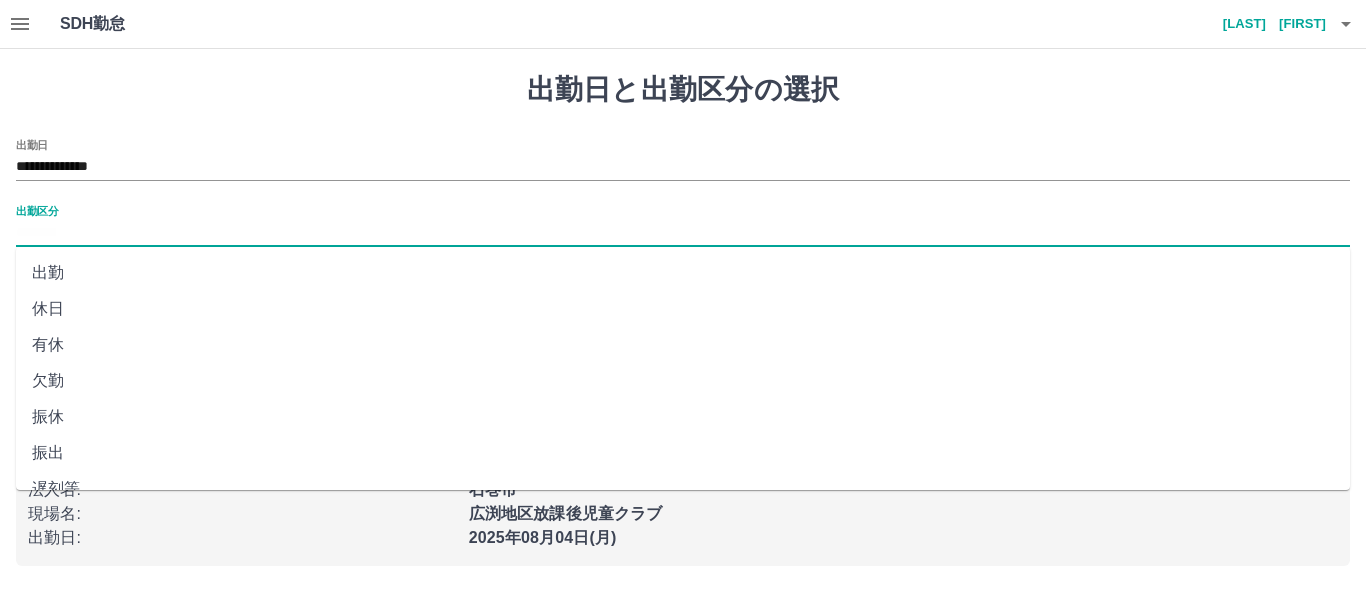 click on "出勤区分" at bounding box center [683, 233] 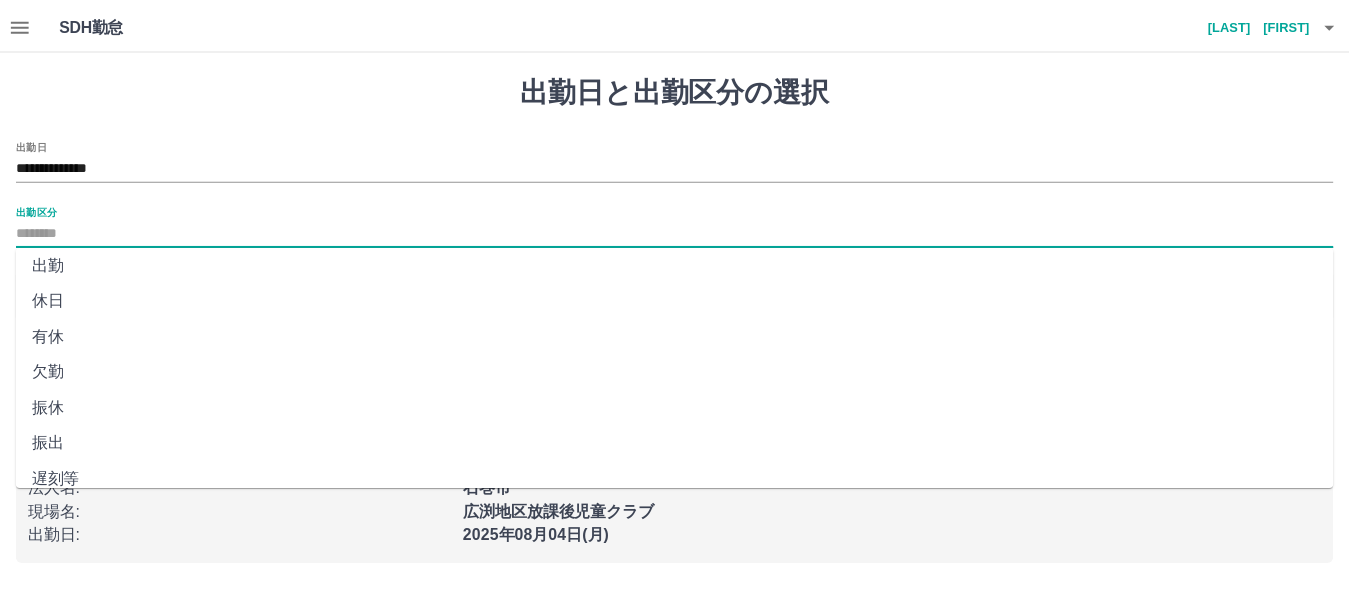scroll, scrollTop: 413, scrollLeft: 0, axis: vertical 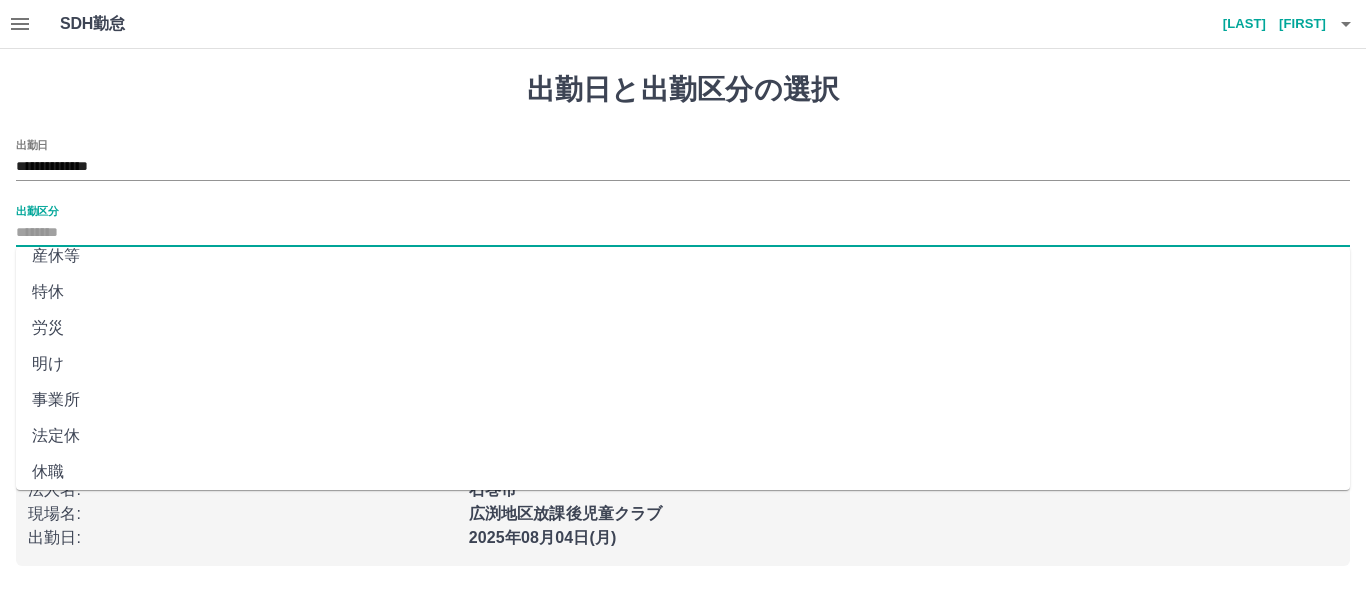 click on "法定休" at bounding box center (683, 436) 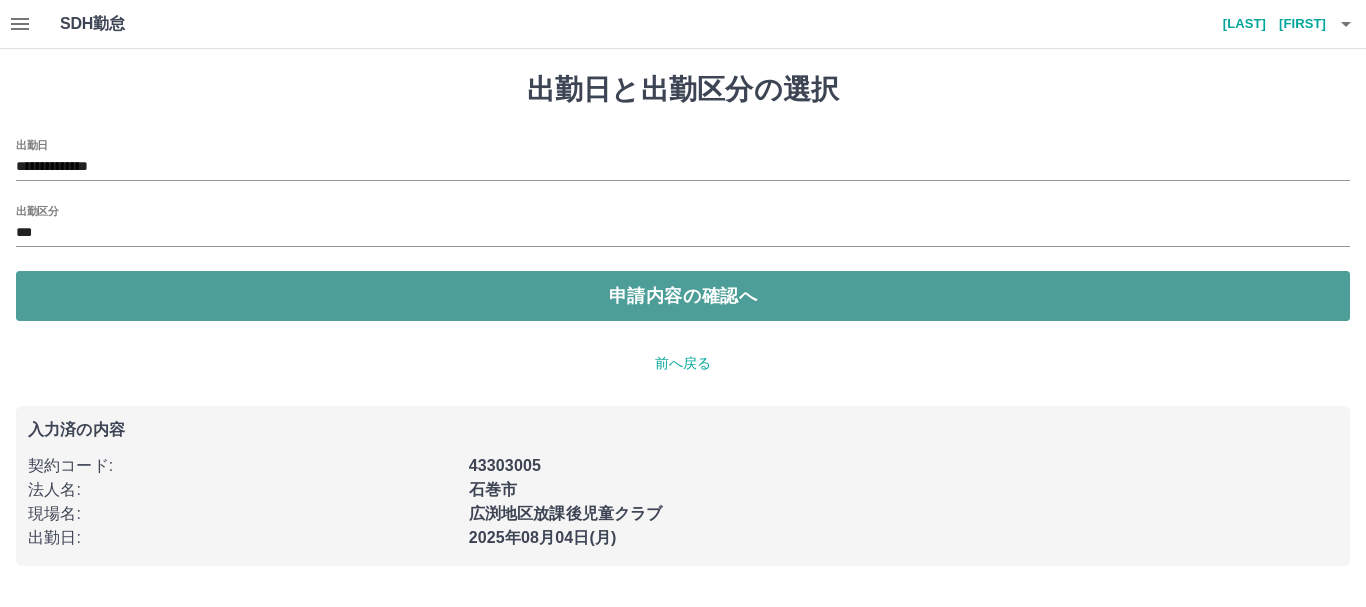 click on "申請内容の確認へ" at bounding box center [683, 296] 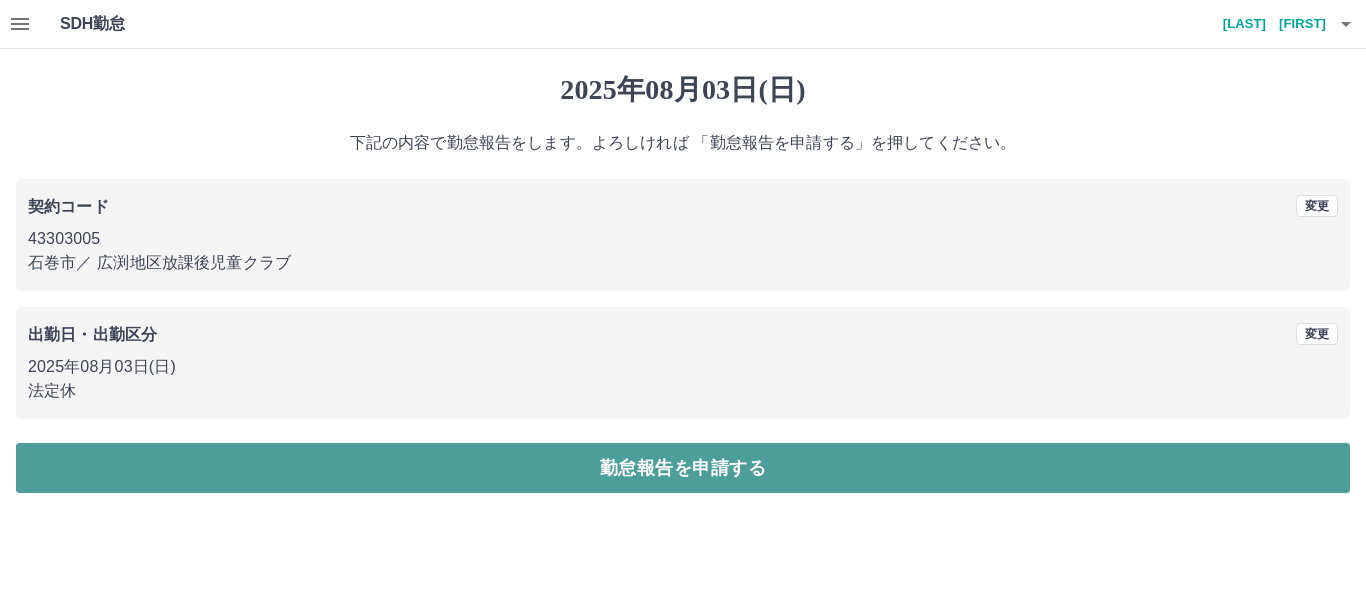 click on "勤怠報告を申請する" at bounding box center [683, 468] 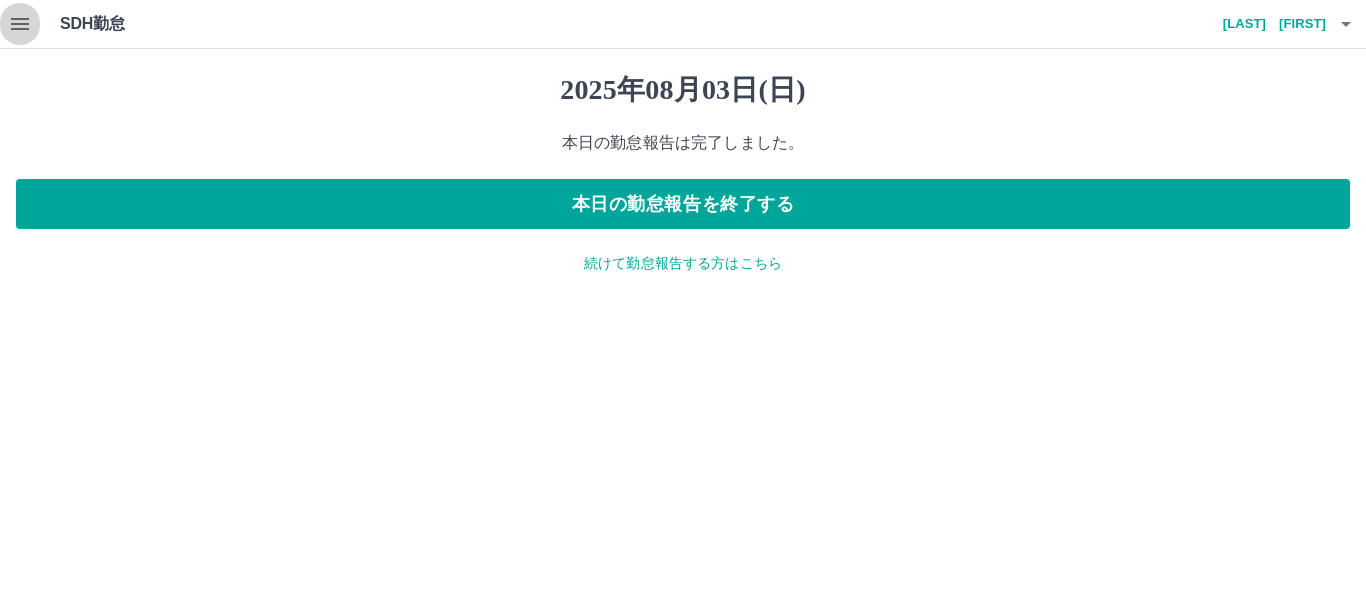click 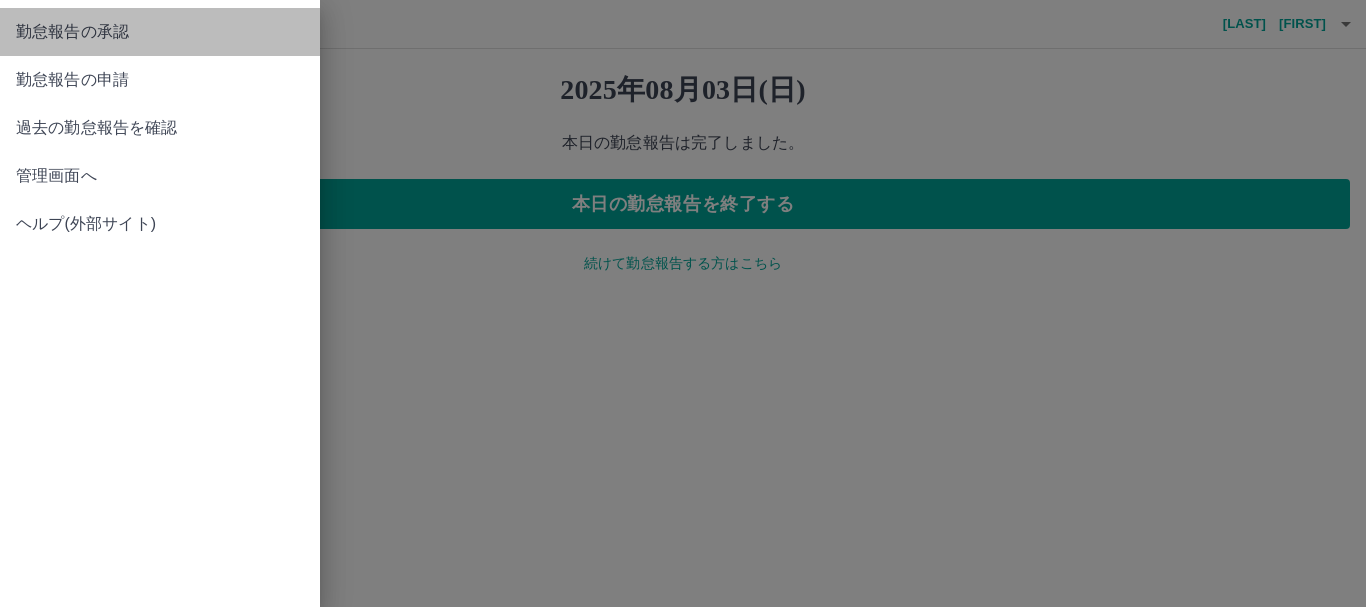 click on "勤怠報告の承認" at bounding box center (160, 32) 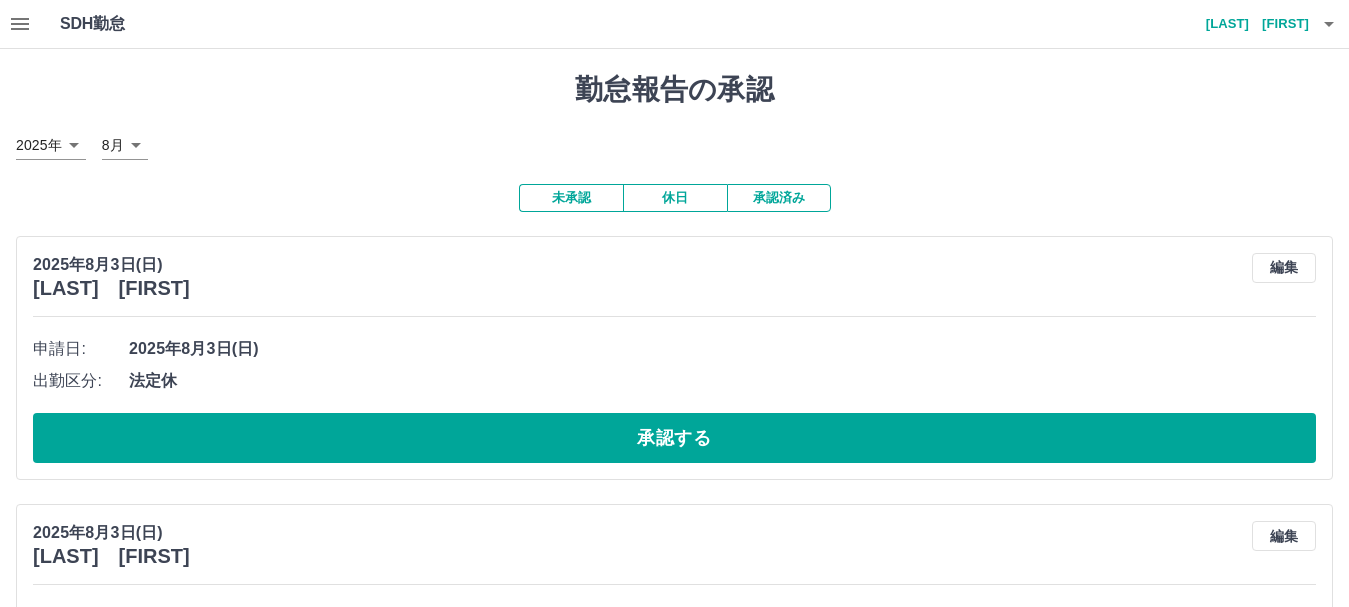 type 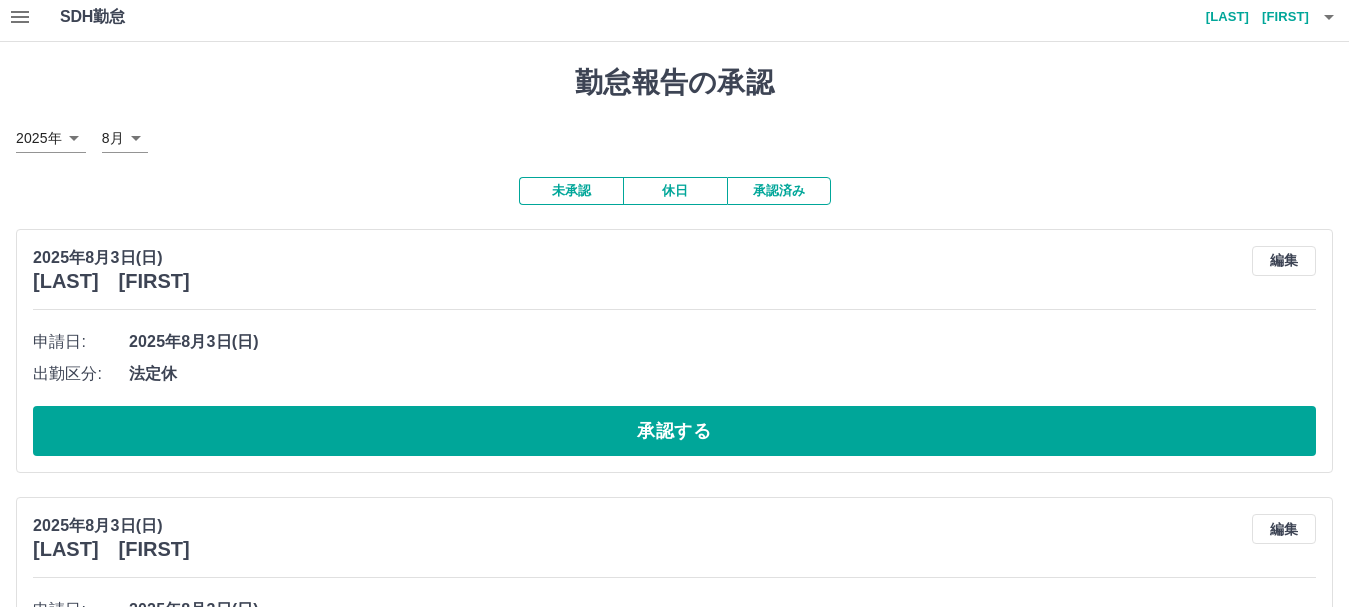 scroll, scrollTop: 0, scrollLeft: 0, axis: both 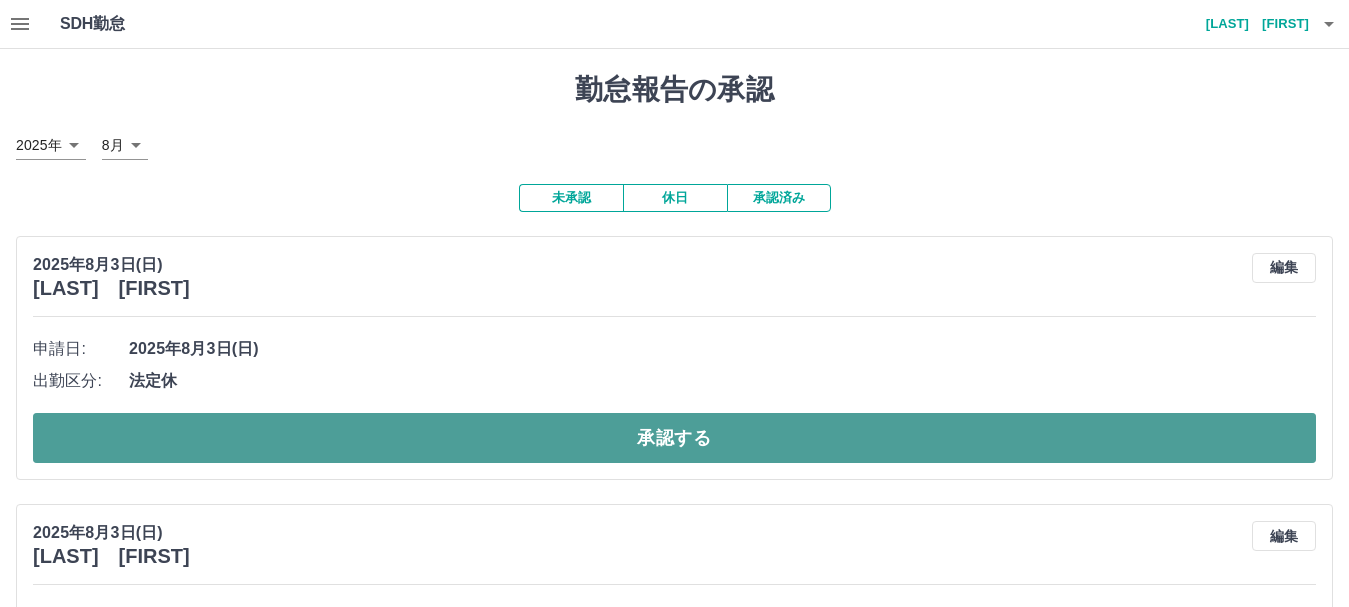click on "承認する" at bounding box center (674, 438) 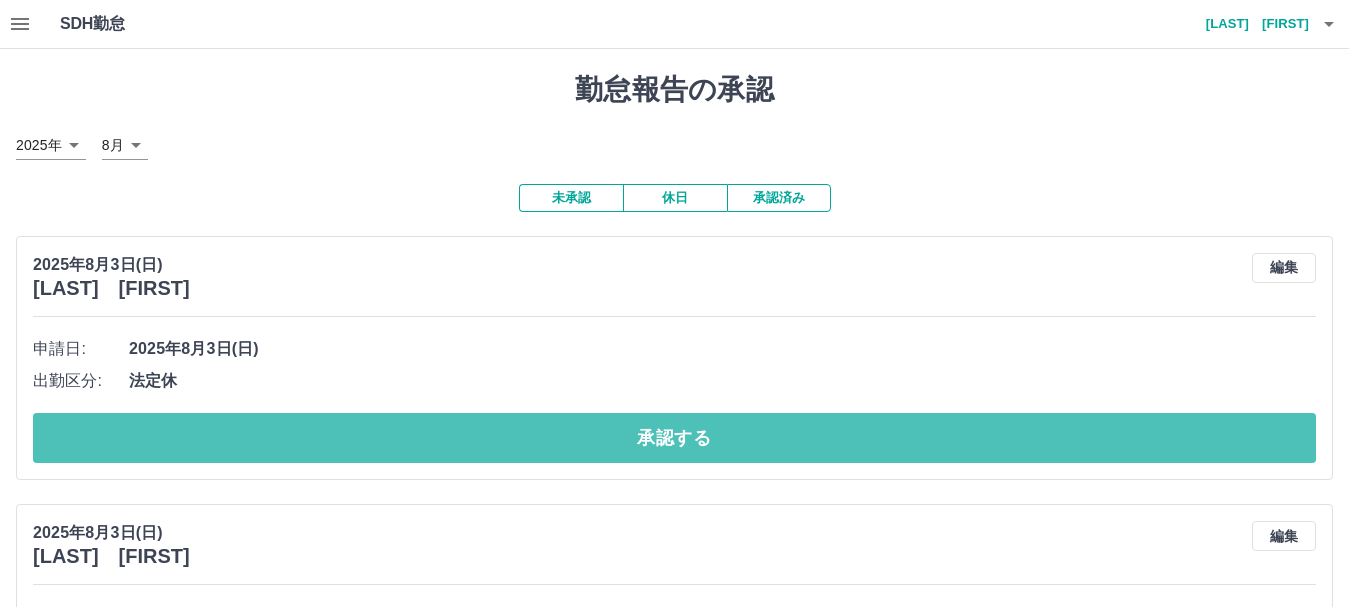 click on "承認する" at bounding box center (674, 438) 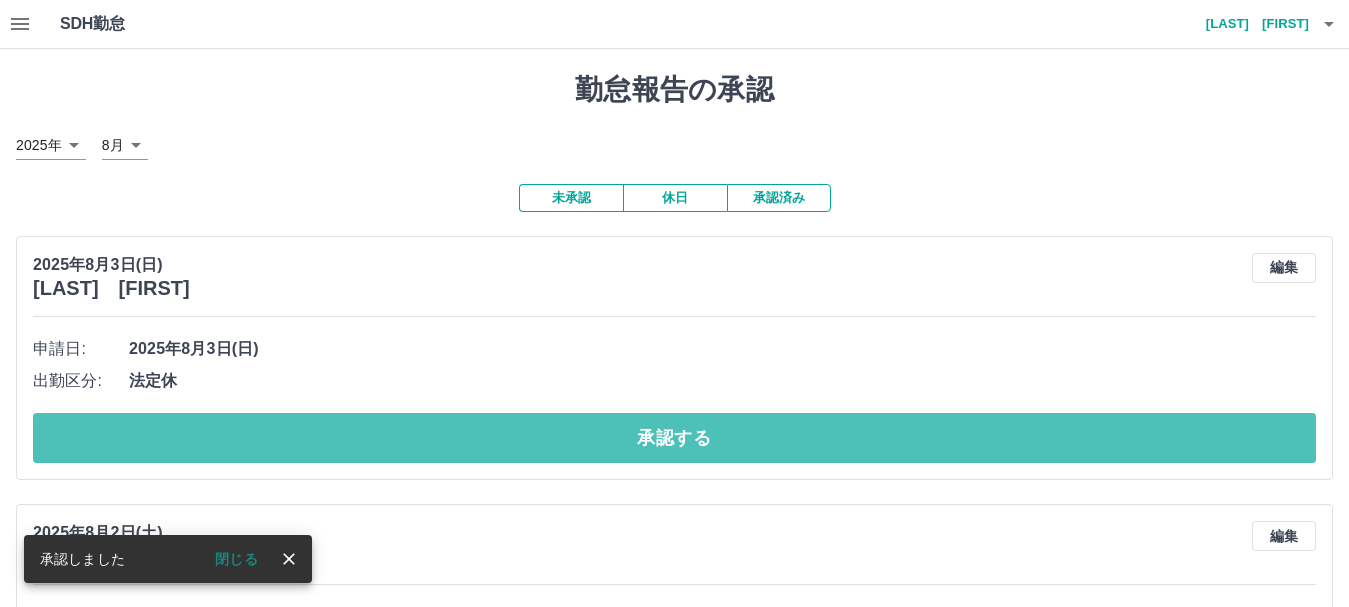 click on "承認する" at bounding box center (674, 438) 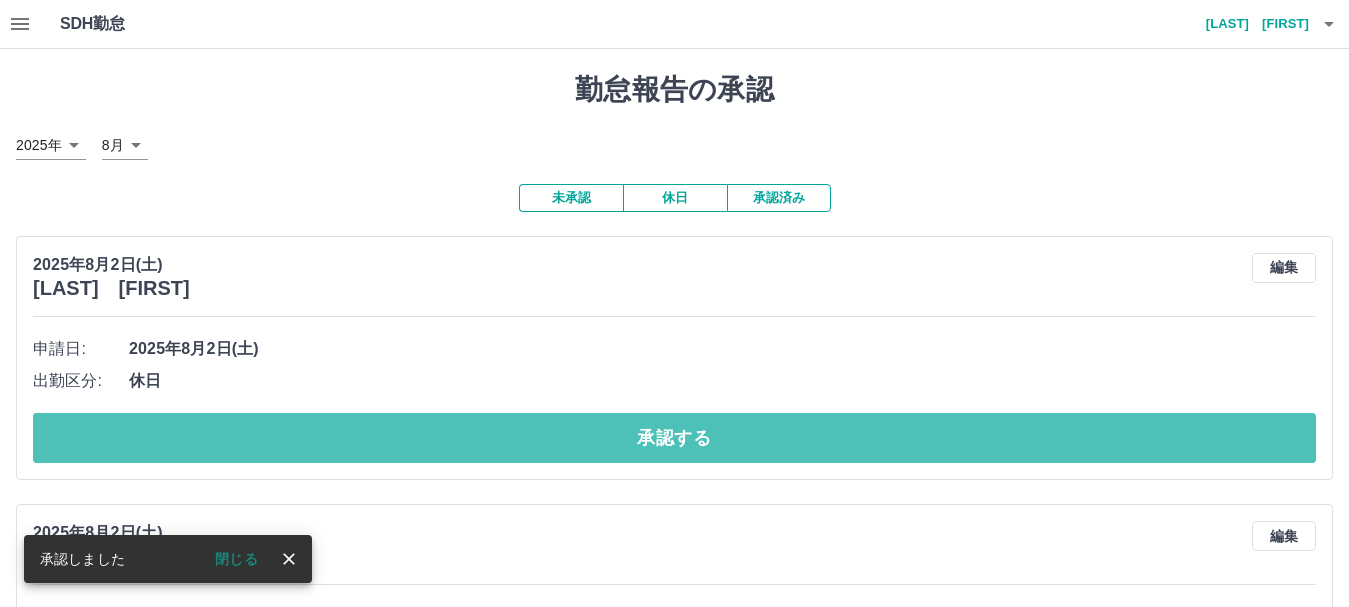 click on "承認する" at bounding box center [674, 438] 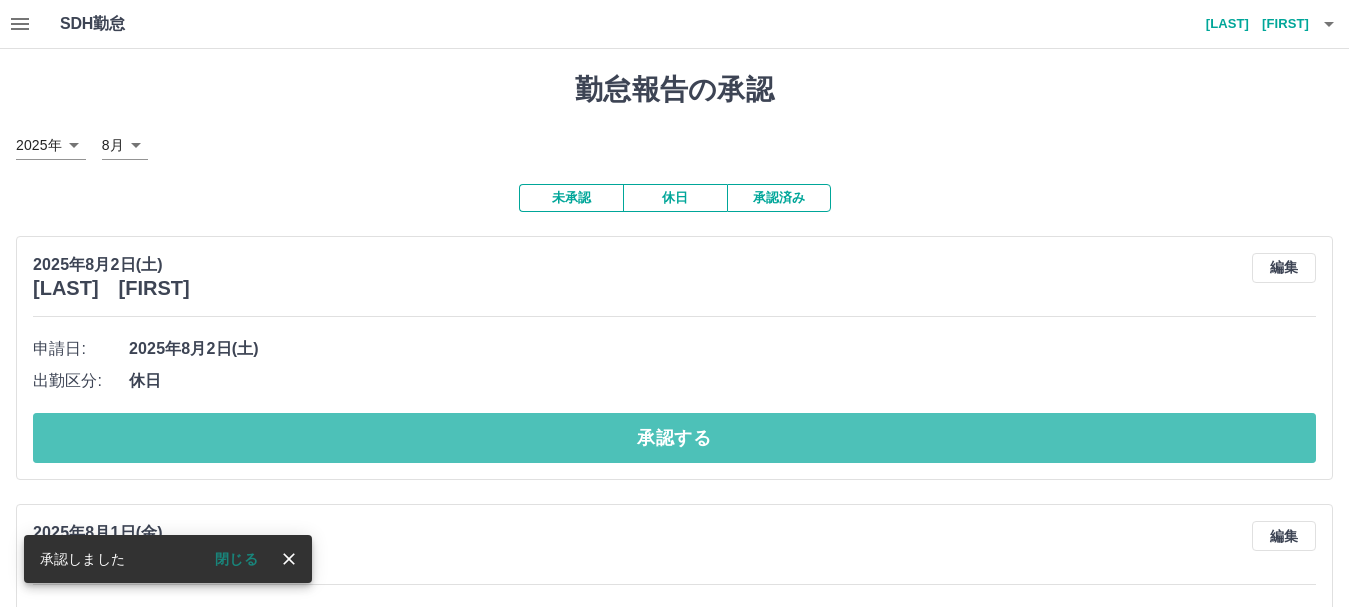 click on "承認する" at bounding box center (674, 438) 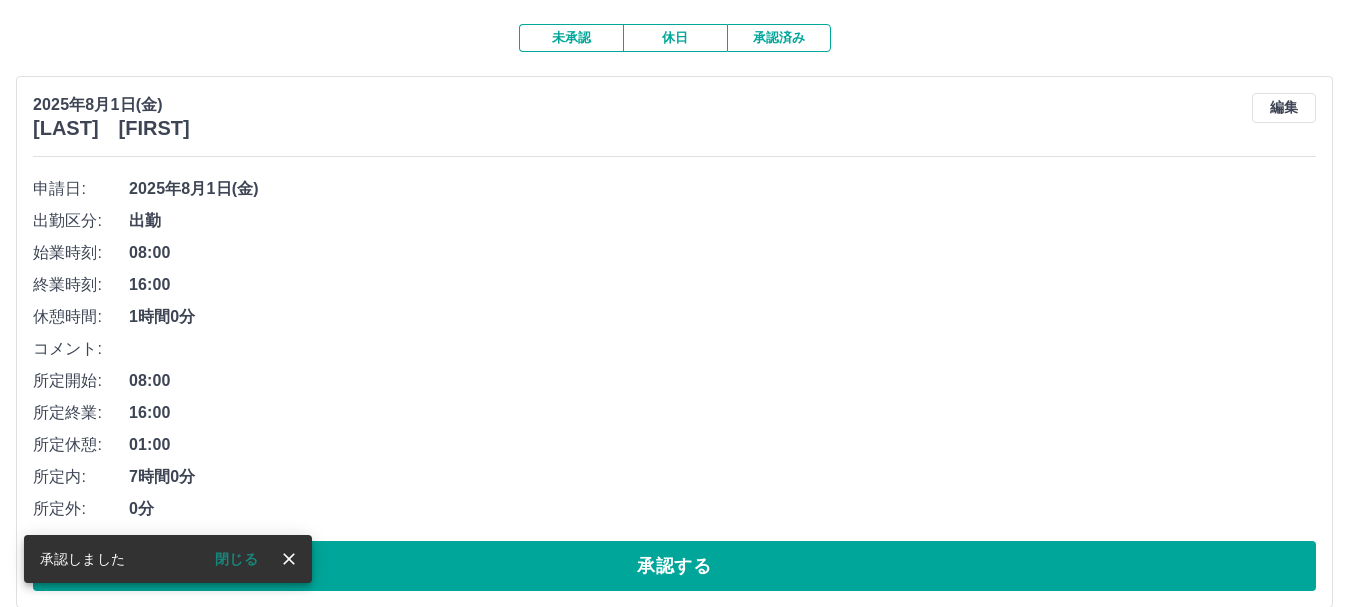 scroll, scrollTop: 200, scrollLeft: 0, axis: vertical 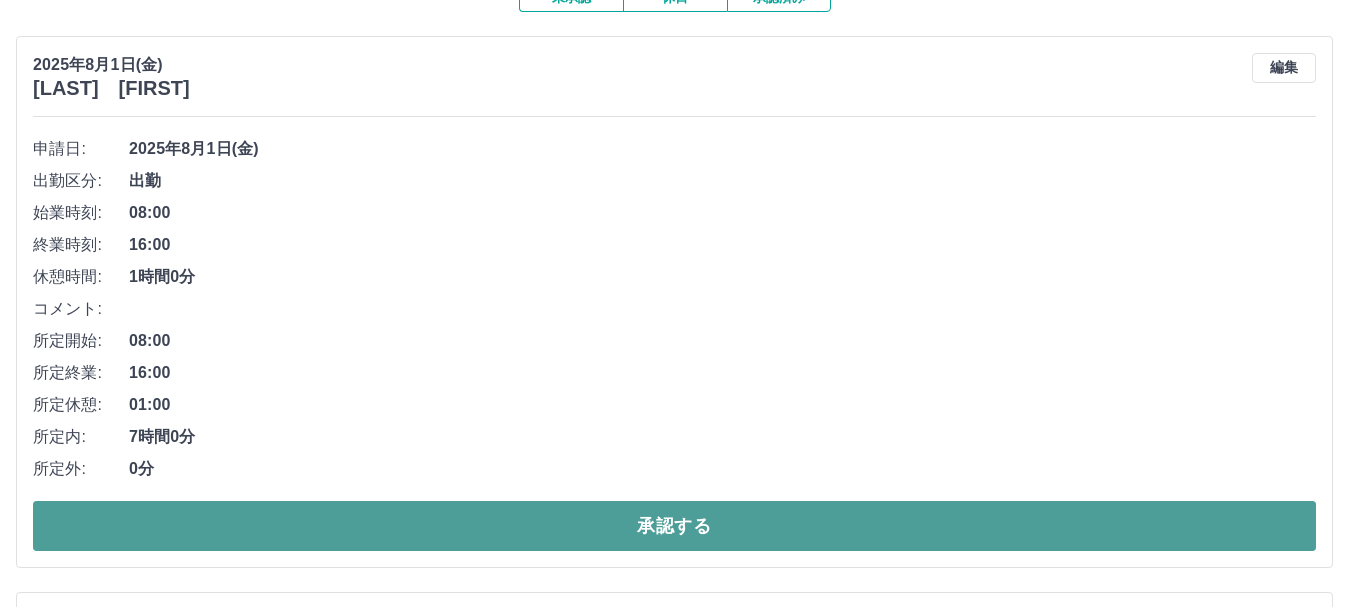 click on "承認する" at bounding box center (674, 526) 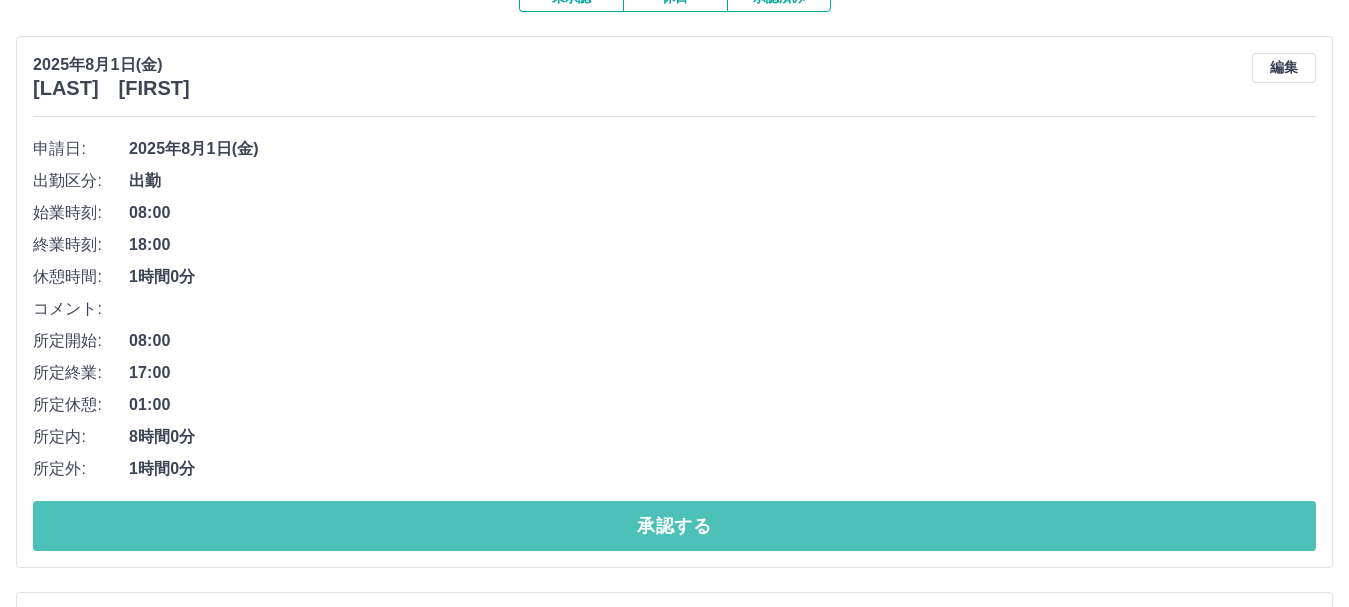 click on "承認する" at bounding box center [674, 526] 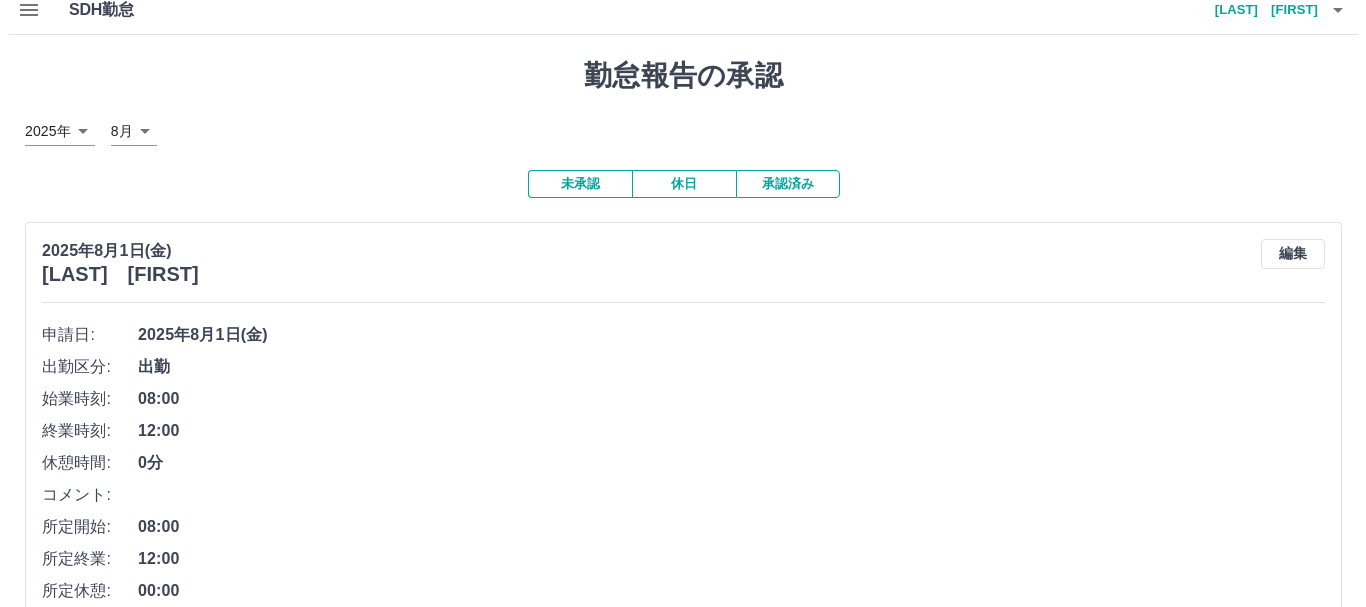 scroll, scrollTop: 0, scrollLeft: 0, axis: both 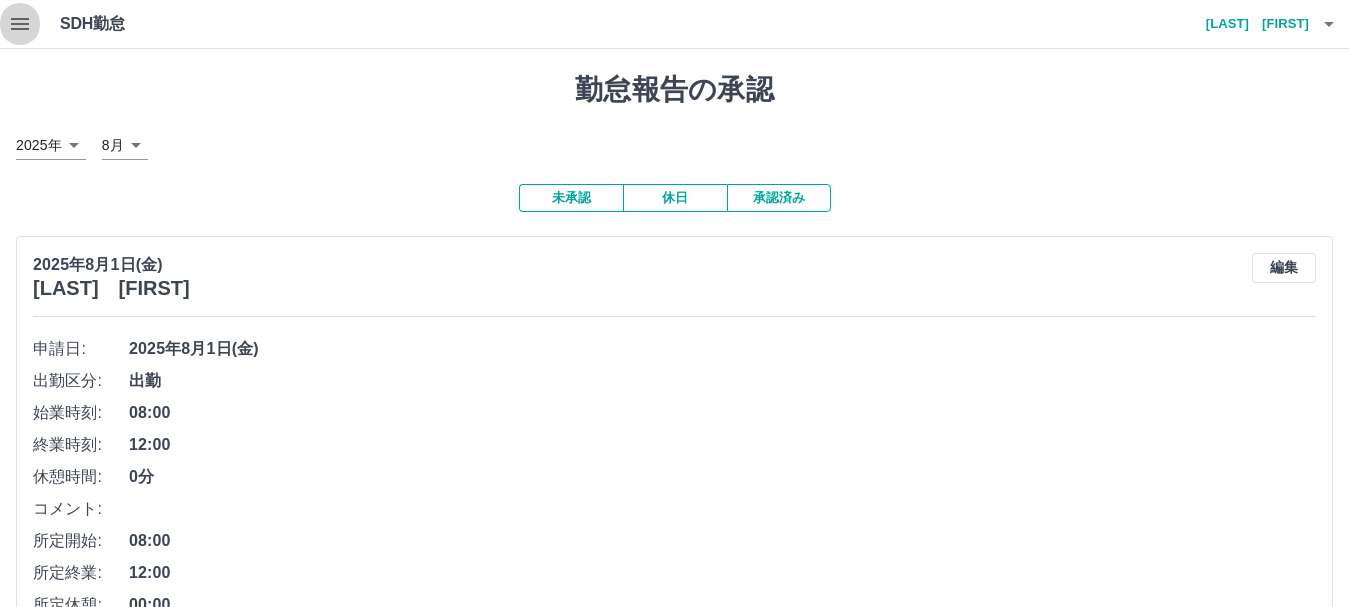 click 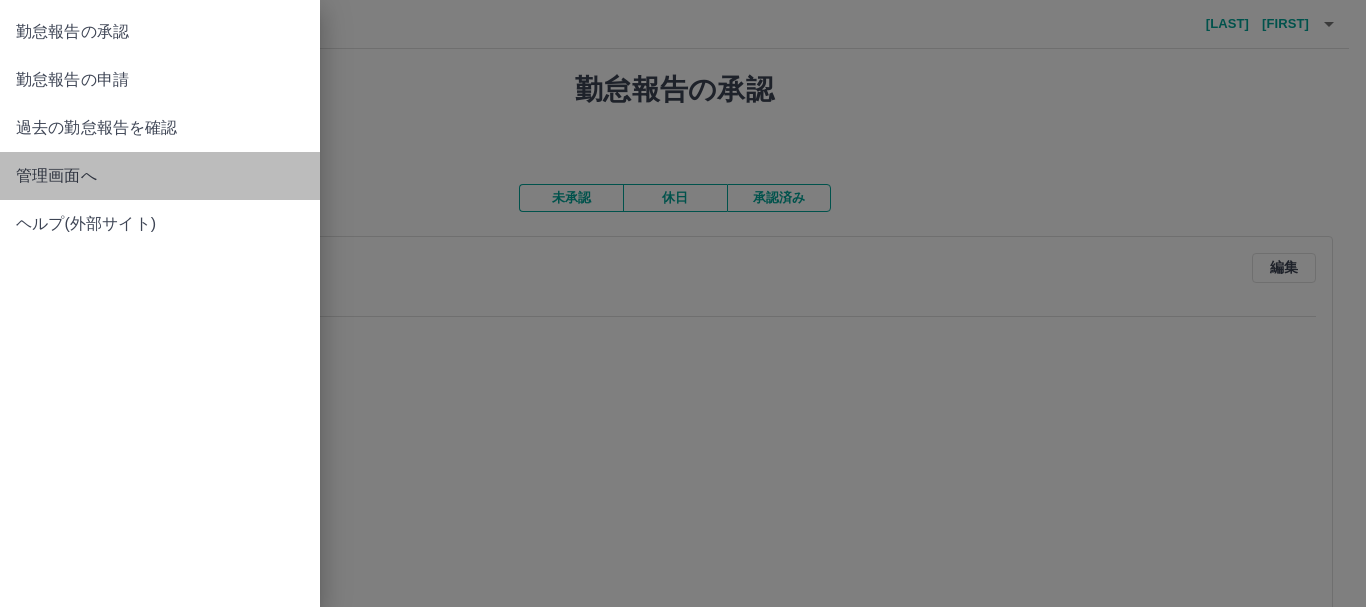 click on "管理画面へ" at bounding box center [160, 176] 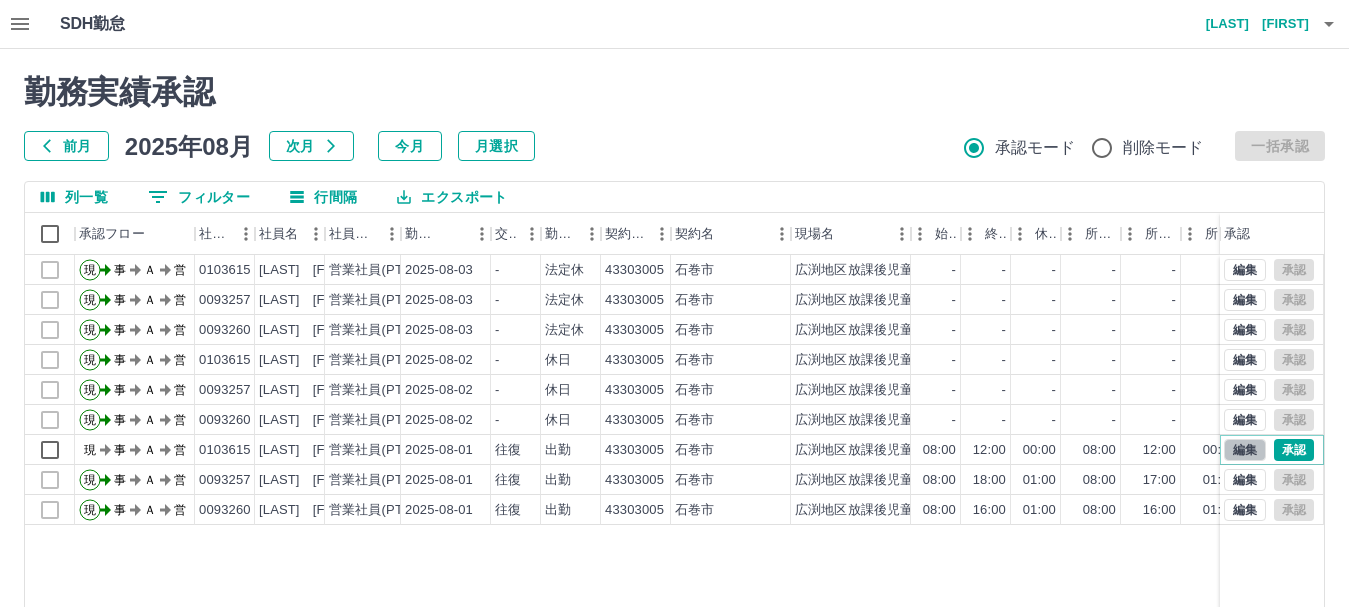 click on "編集" at bounding box center (1245, 450) 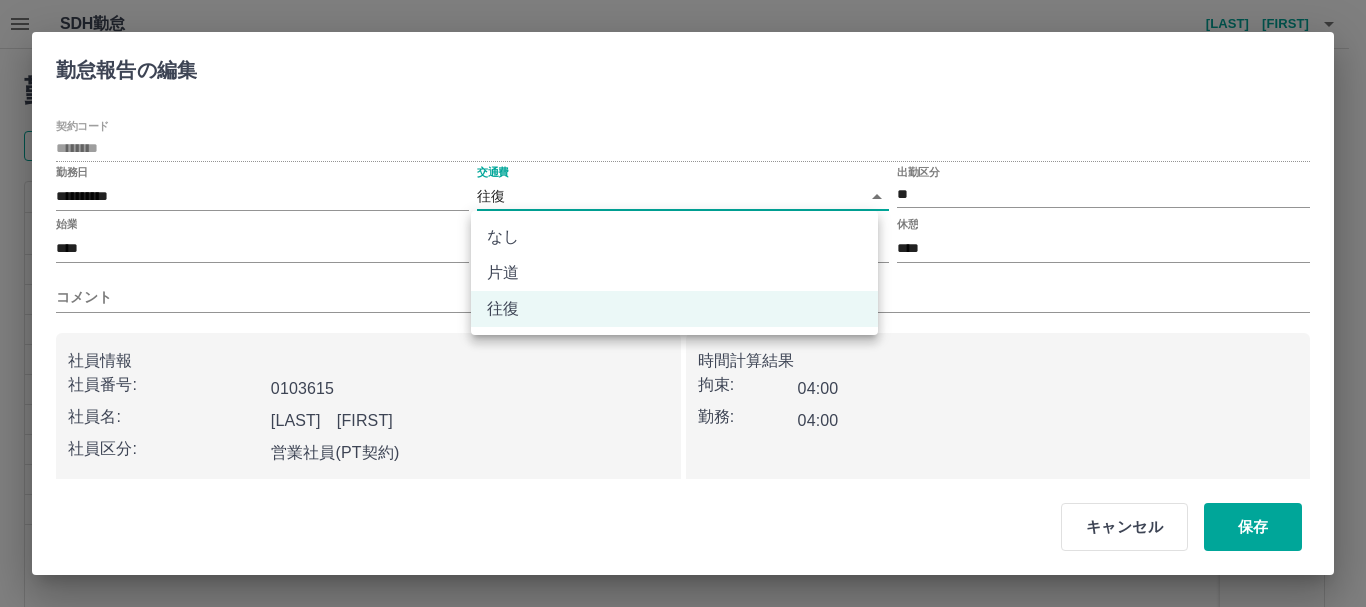 click on "SDH勤怠 後藤　亜由美 勤務実績承認 前月 2025年08月 次月 今月 月選択 承認モード 削除モード 一括承認 列一覧 0 フィルター 行間隔 エクスポート 承認フロー 社員番号 社員名 社員区分 勤務日 交通費 勤務区分 契約コード 契約名 現場名 始業 終業 休憩 所定開始 所定終業 所定休憩 拘束 勤務 遅刻等 コメント ステータス 承認 現 事 Ａ 営 0103615 木村　真美 営業社員(PT契約) 2025-08-03  -  法定休 43303005 [CITY] 広渕地区放課後児童クラブ - - - - - - 00:00 00:00 00:00 事務担当者承認待 現 事 Ａ 営 0093257 後藤　亜由美 営業社員(PT契約) 2025-08-03  -  法定休 43303005 [CITY] 広渕地区放課後児童クラブ - - - - - - 00:00 00:00 00:00 事務担当者承認待 現 事 Ａ 営 0093260 吉田　真紀 営業社員(PT契約) 2025-08-03  -  法定休 43303005 [CITY] 広渕地区放課後児童クラブ - - - - - - 00:00 00:00 00:00 現 事 Ａ -" at bounding box center [683, 422] 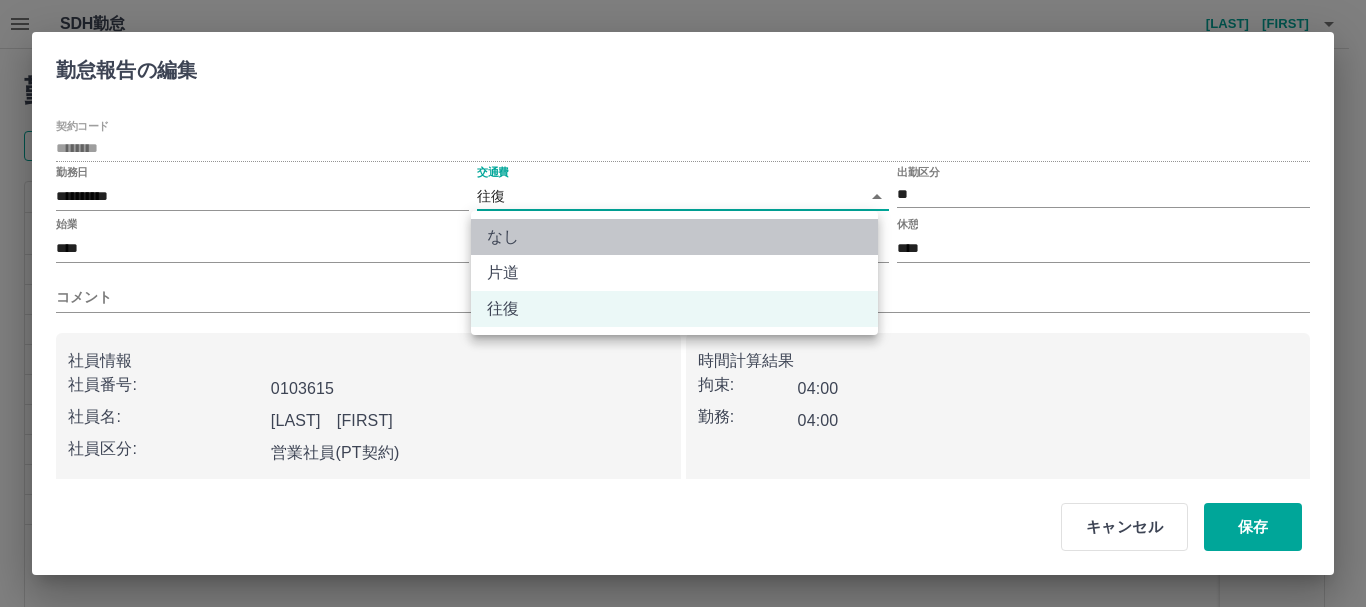 click on "なし" at bounding box center (674, 237) 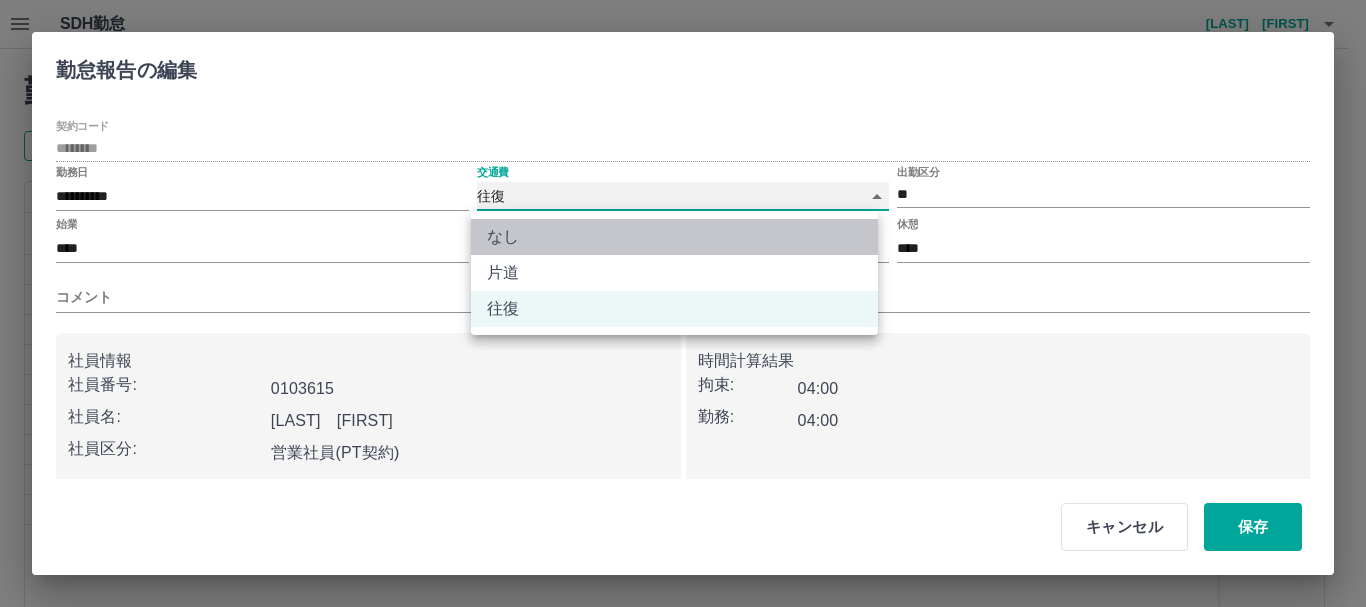 type on "****" 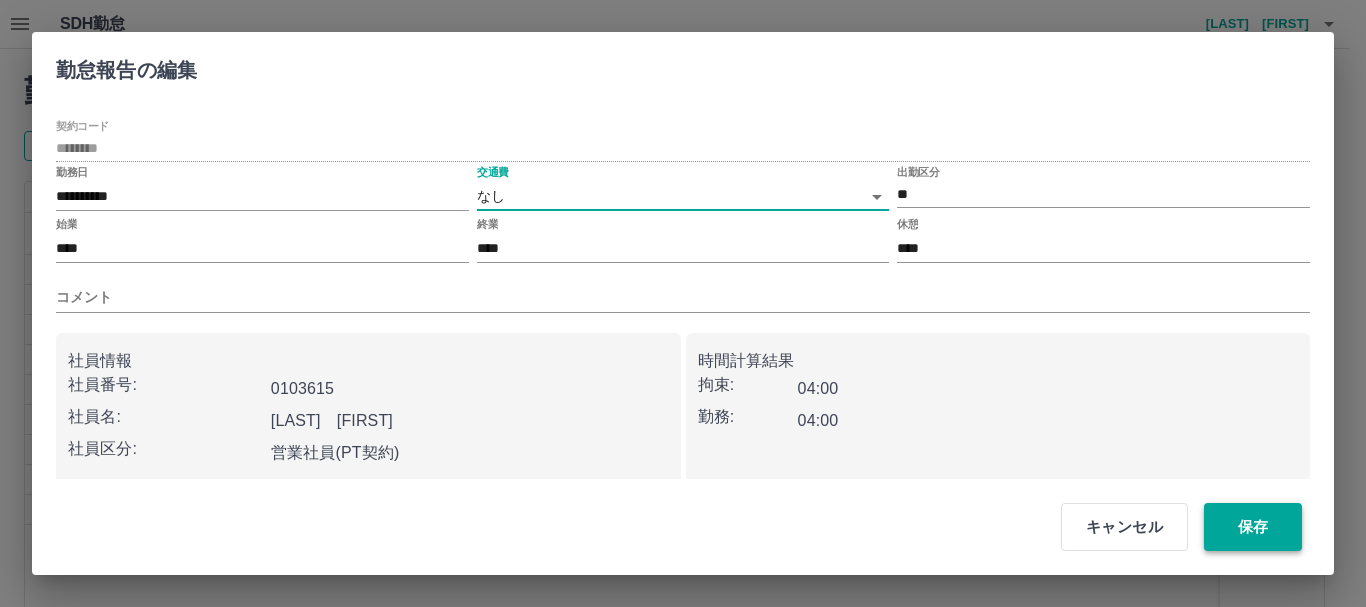 click on "保存" at bounding box center (1253, 527) 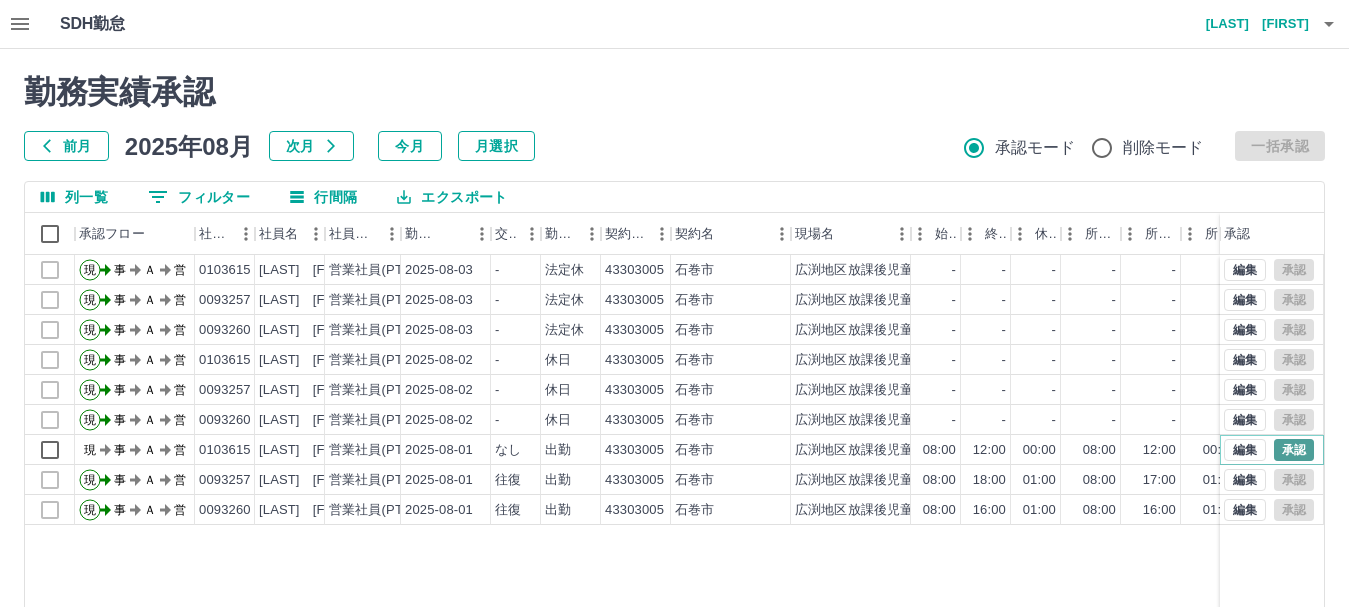 click on "承認" at bounding box center [1294, 450] 